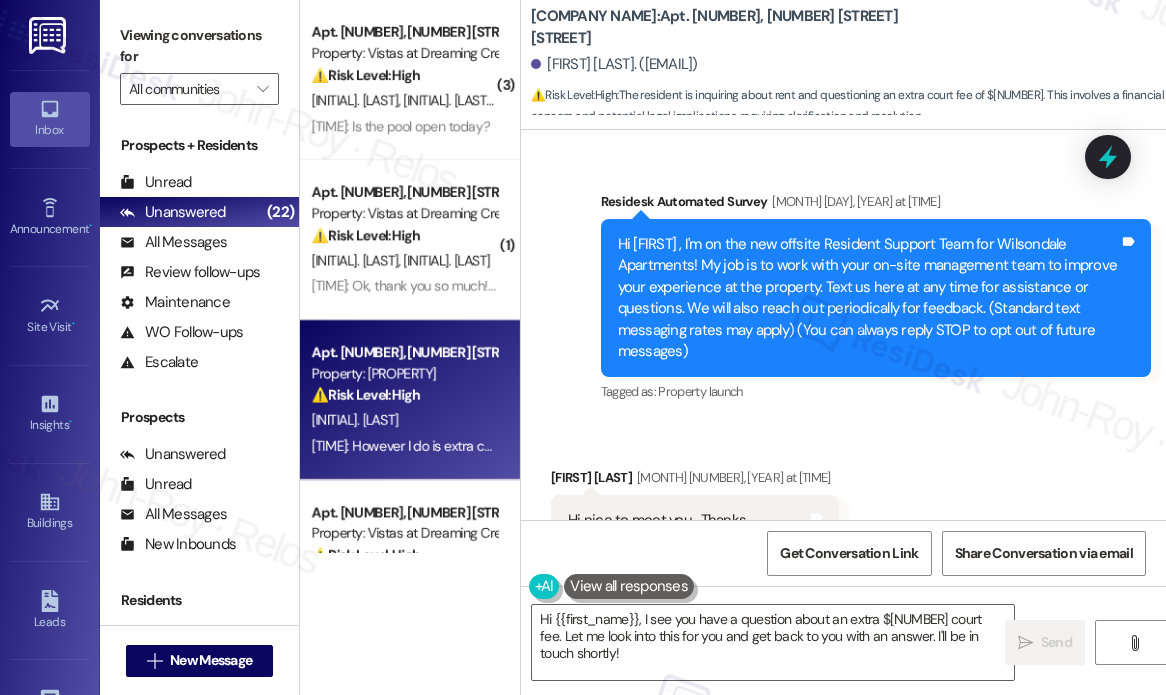 scroll, scrollTop: 0, scrollLeft: 0, axis: both 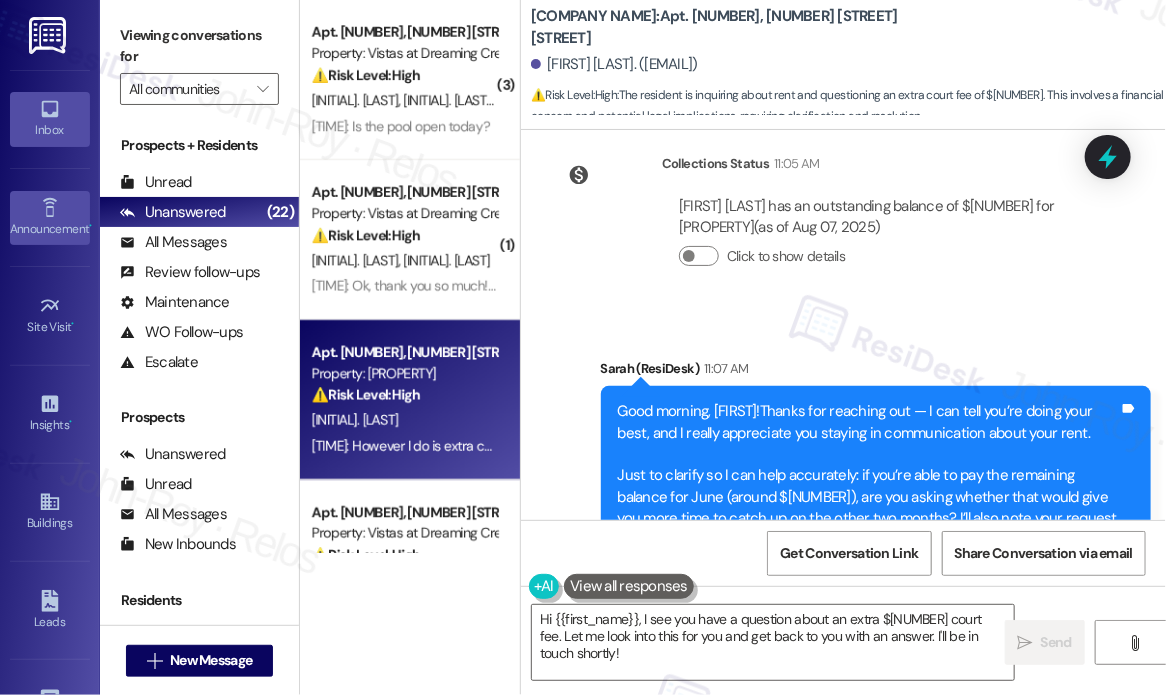 click on "Announcement   •" at bounding box center (50, 229) 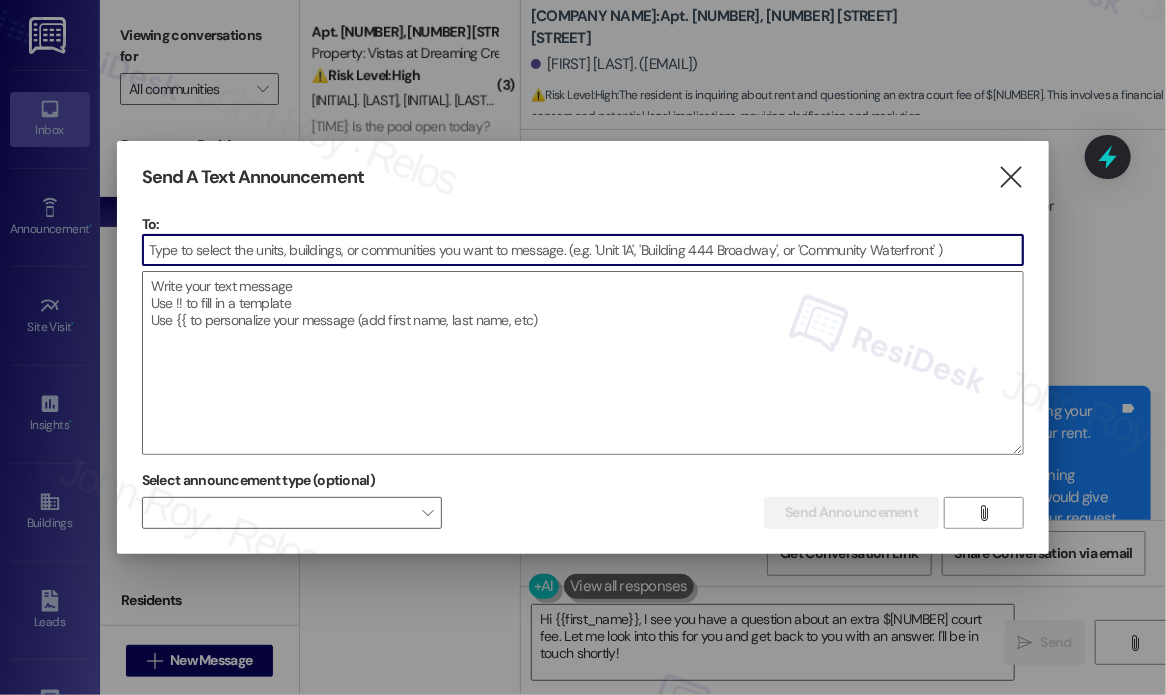 click at bounding box center [583, 250] 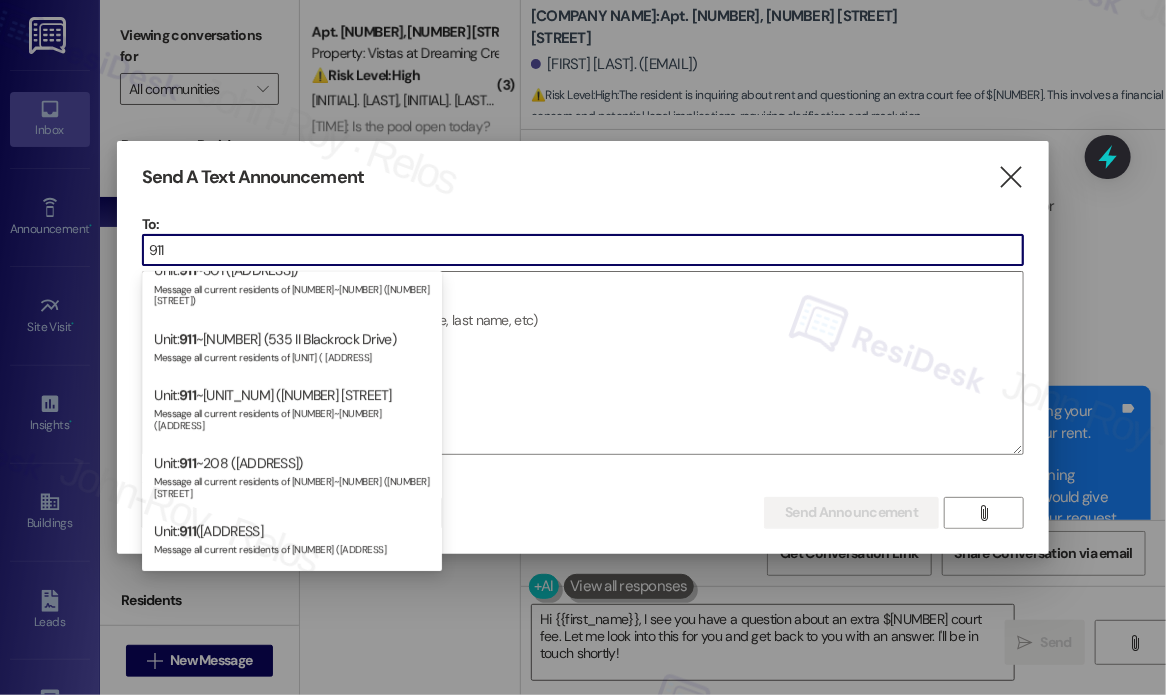 scroll, scrollTop: 472, scrollLeft: 0, axis: vertical 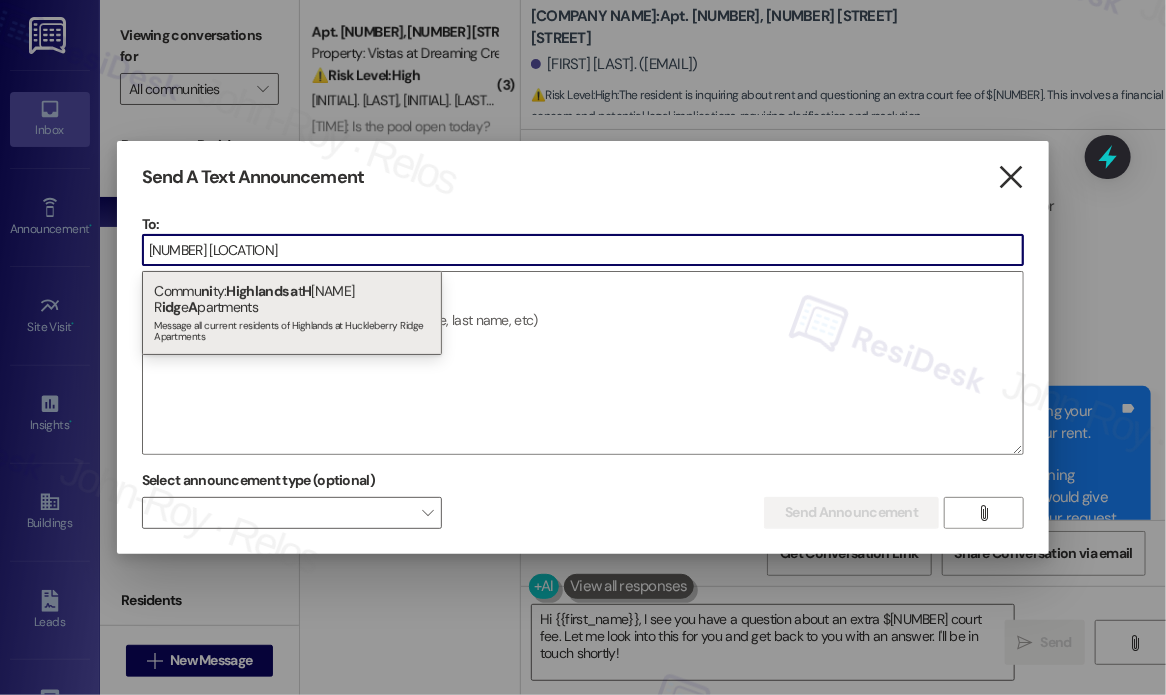 type on "[NUMBER] [LOCATION]" 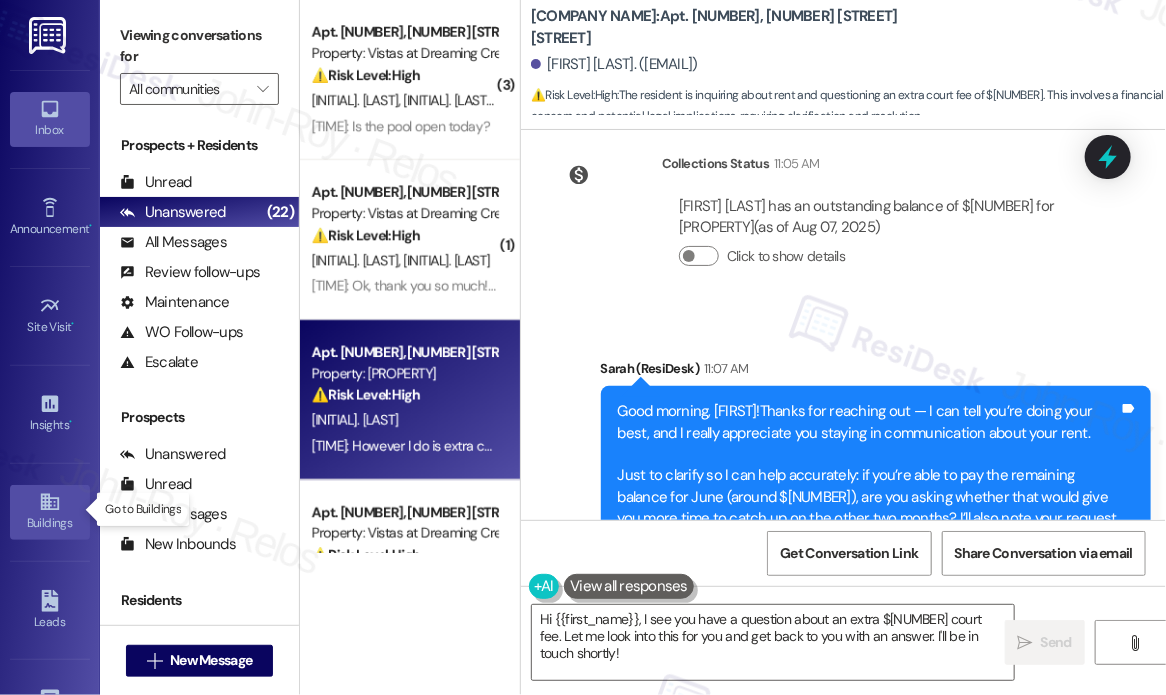 click on "Buildings" at bounding box center (50, 512) 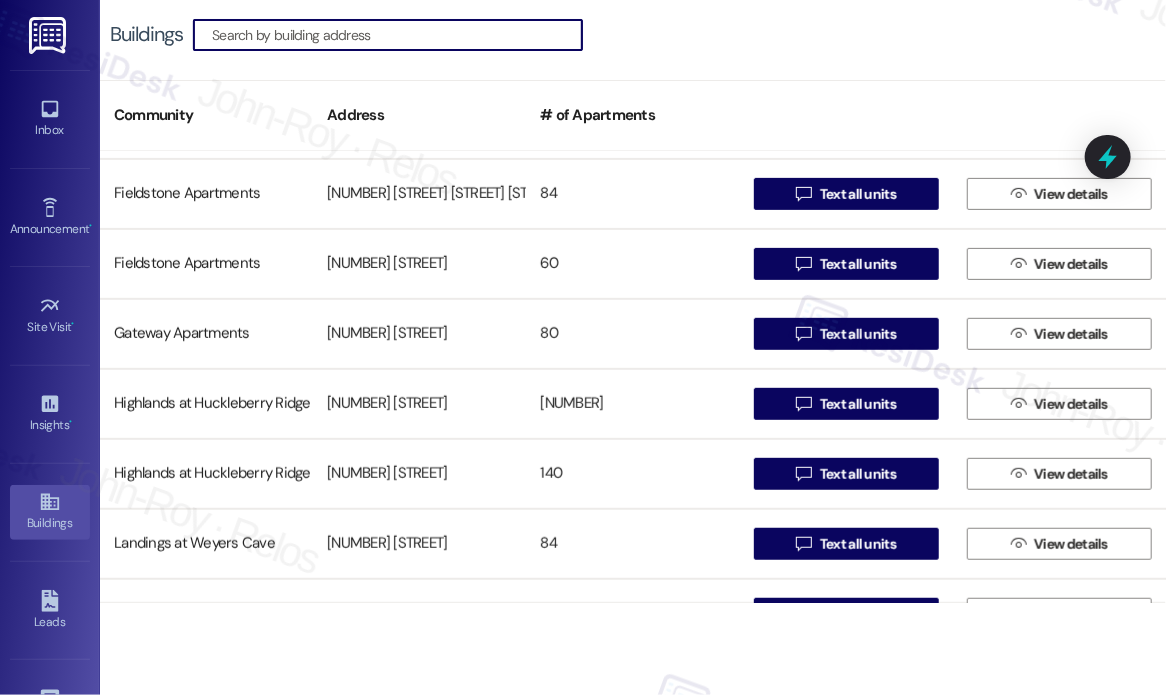 scroll, scrollTop: 500, scrollLeft: 0, axis: vertical 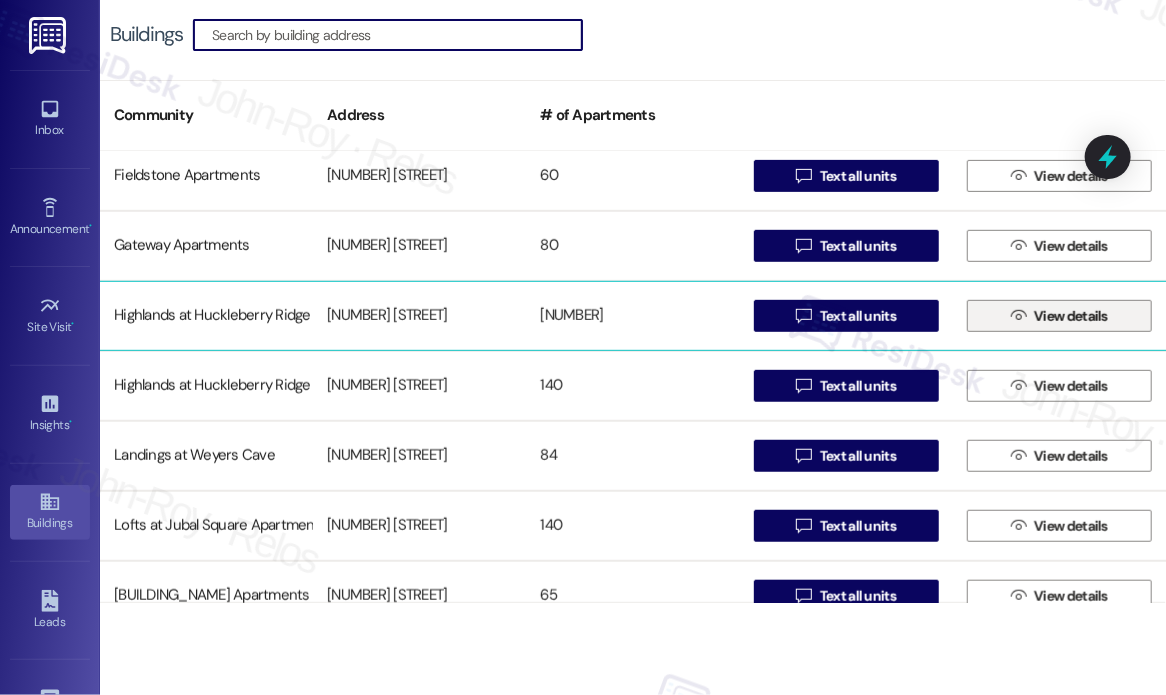 click on "" at bounding box center (1018, 316) 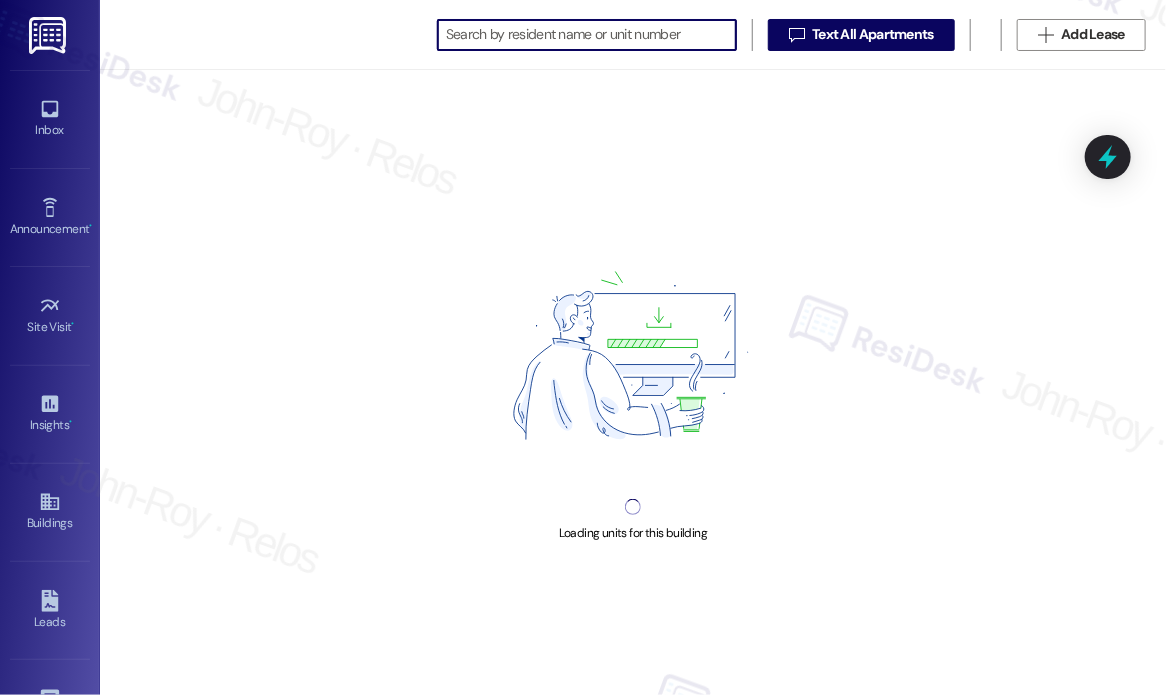 scroll, scrollTop: 0, scrollLeft: 0, axis: both 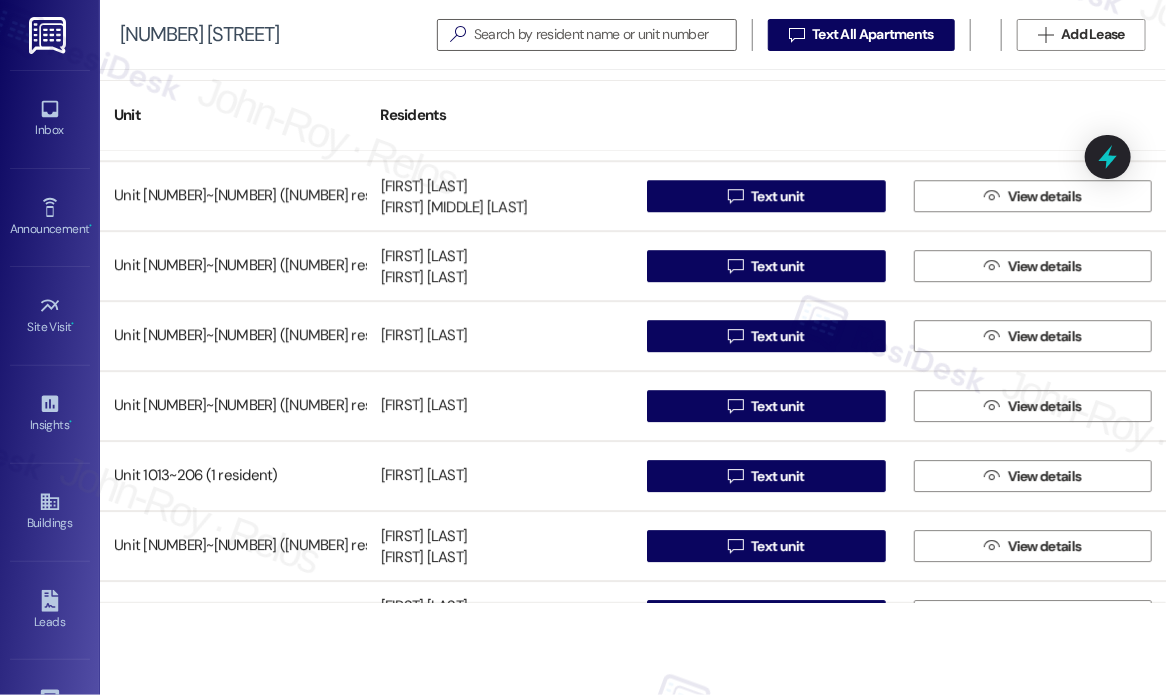 click on "Residents" at bounding box center [500, 115] 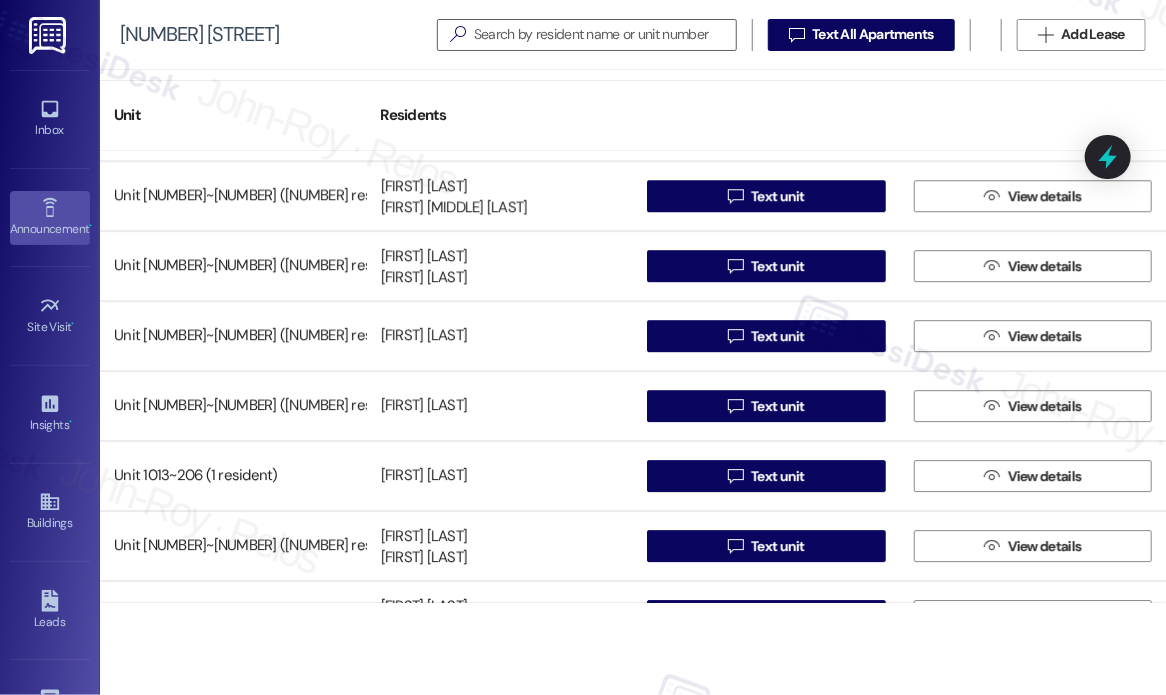 click on "Announcement   •" at bounding box center (50, 218) 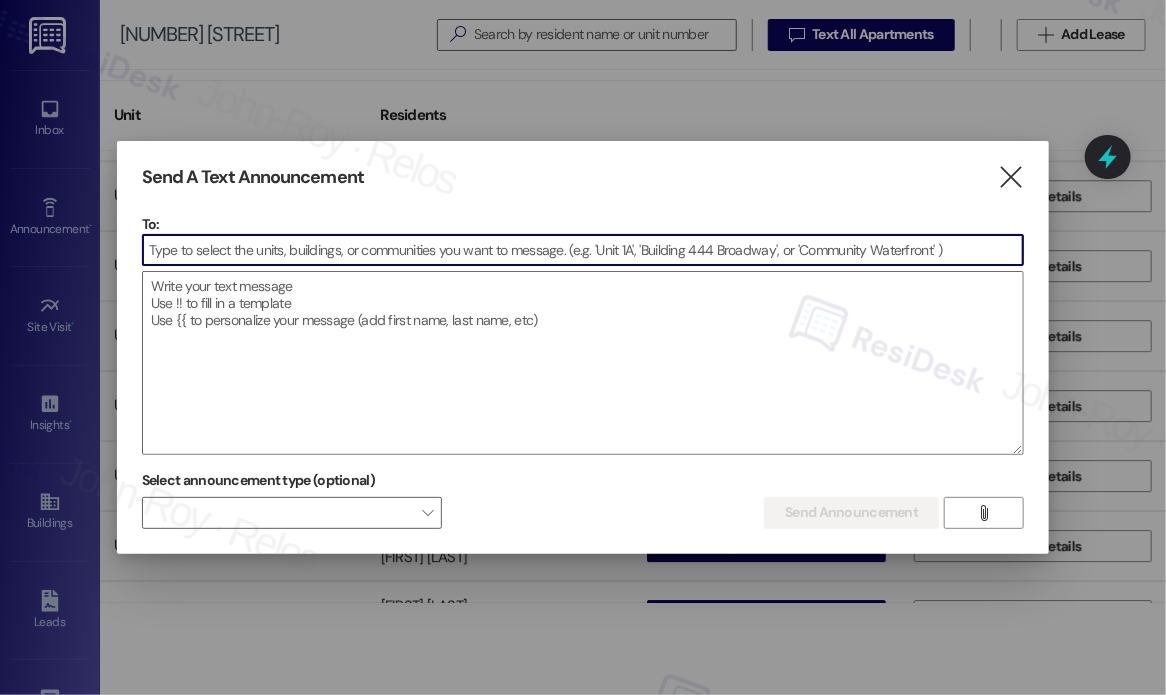click at bounding box center (583, 250) 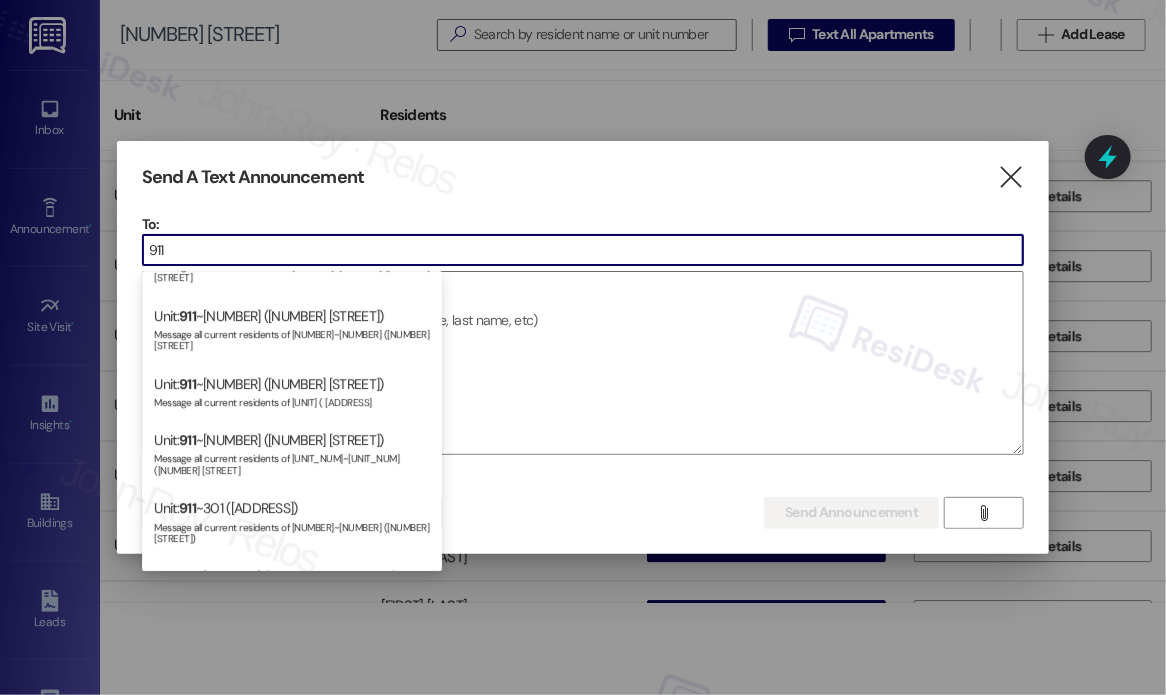 scroll, scrollTop: 372, scrollLeft: 0, axis: vertical 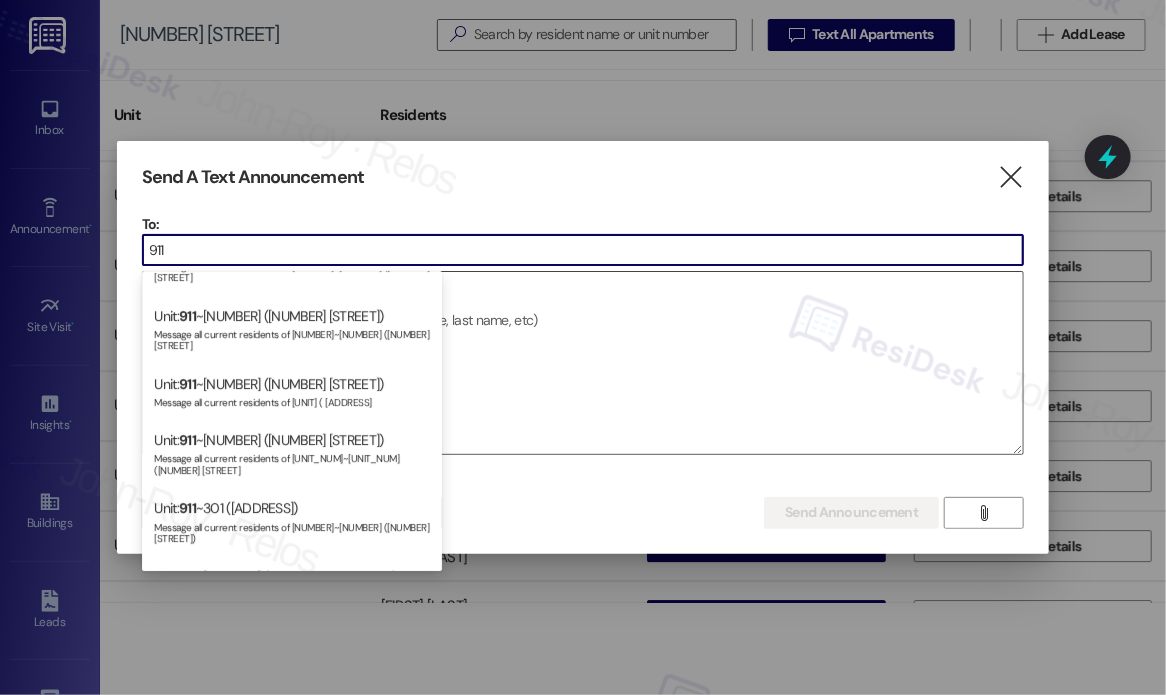 type on "911" 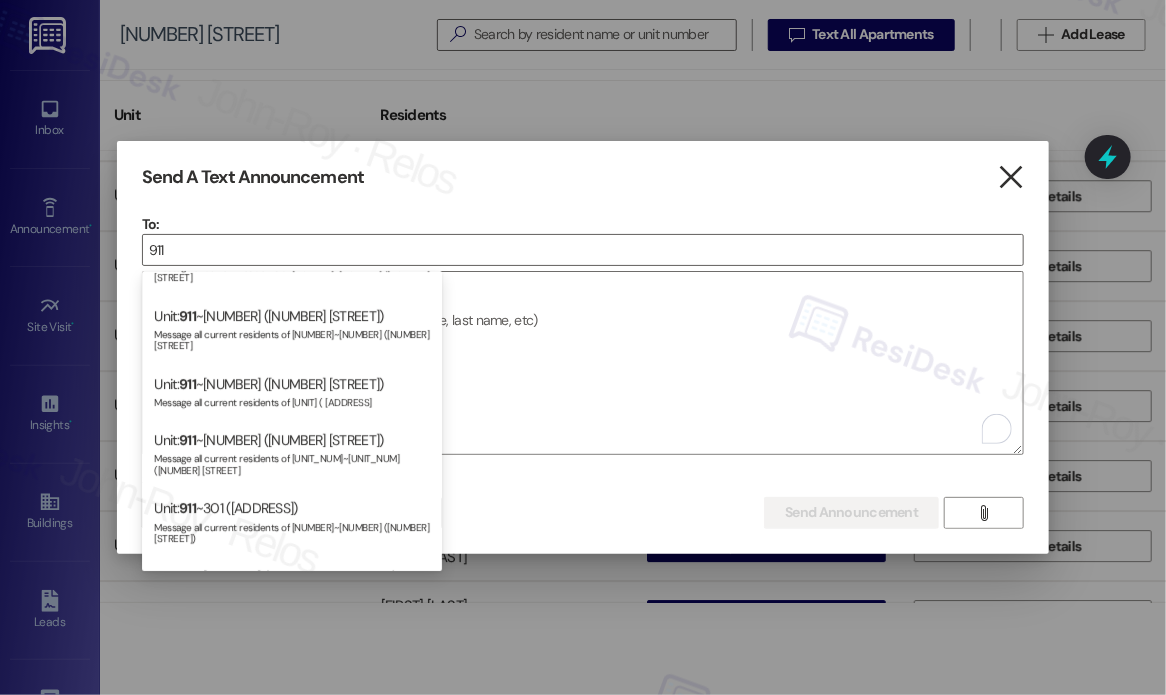 click on "" at bounding box center [1011, 177] 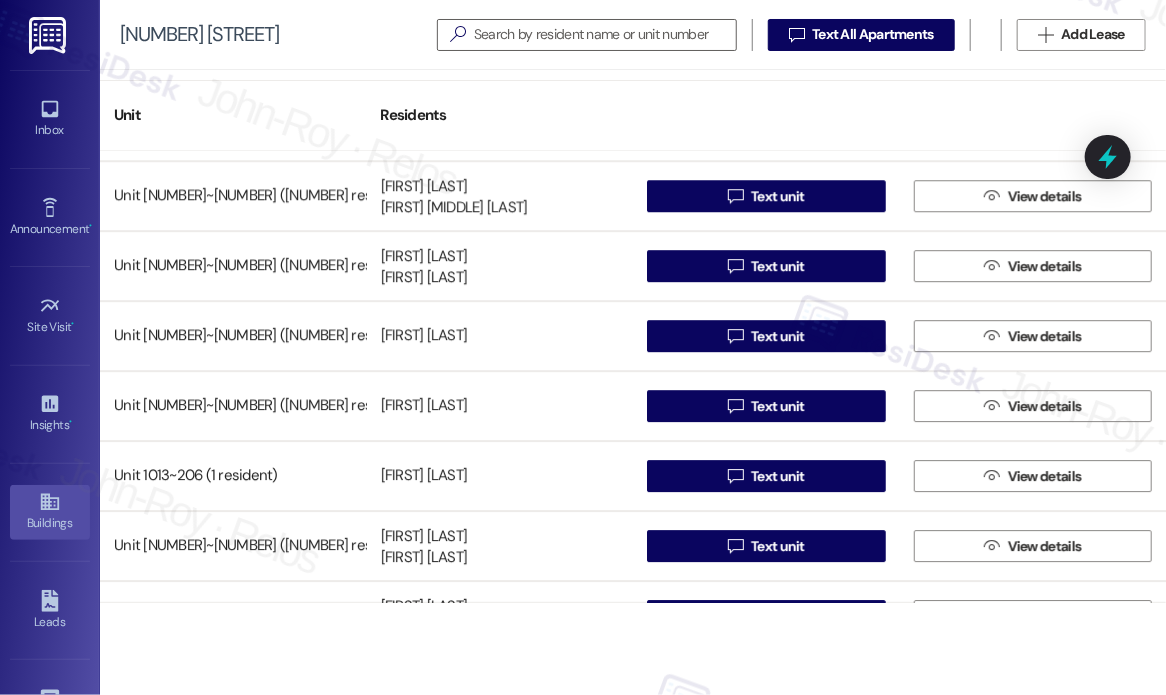 click on "Buildings" at bounding box center [50, 523] 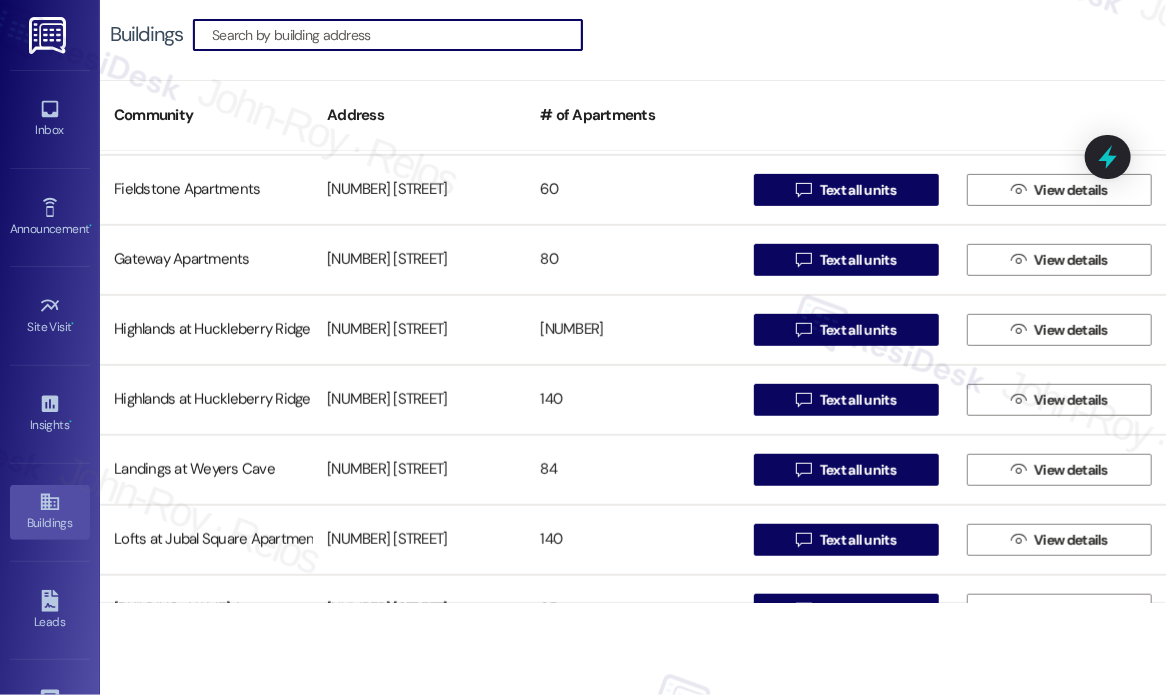 scroll, scrollTop: 400, scrollLeft: 0, axis: vertical 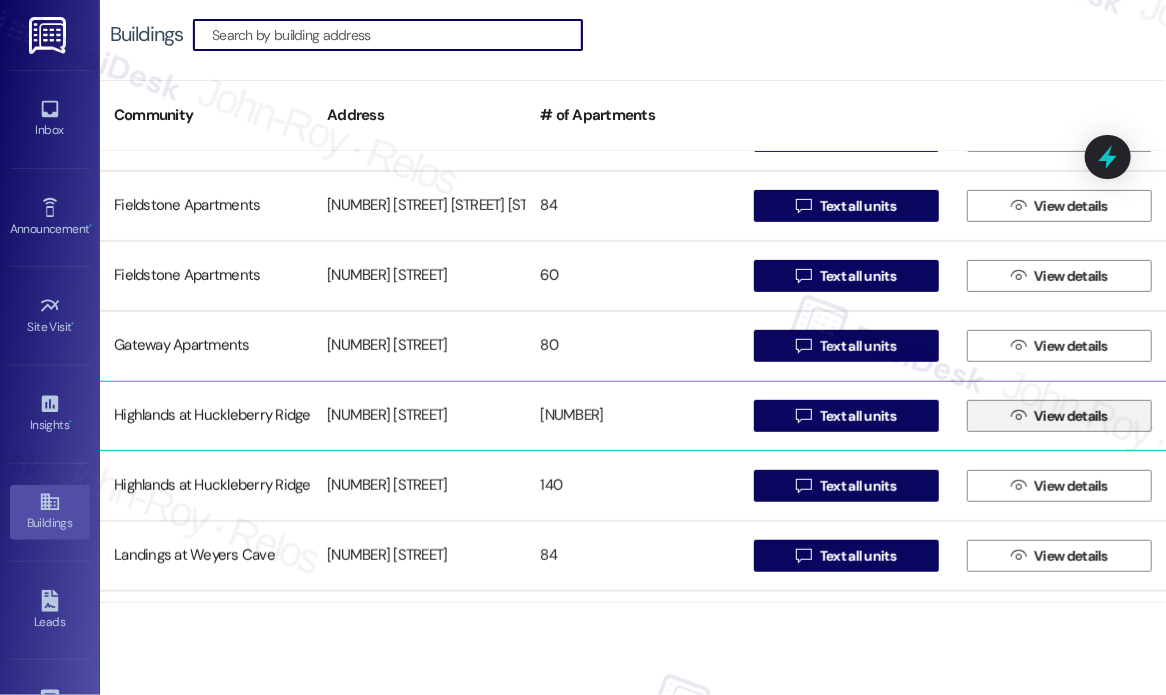 click on " View details" at bounding box center [1059, 416] 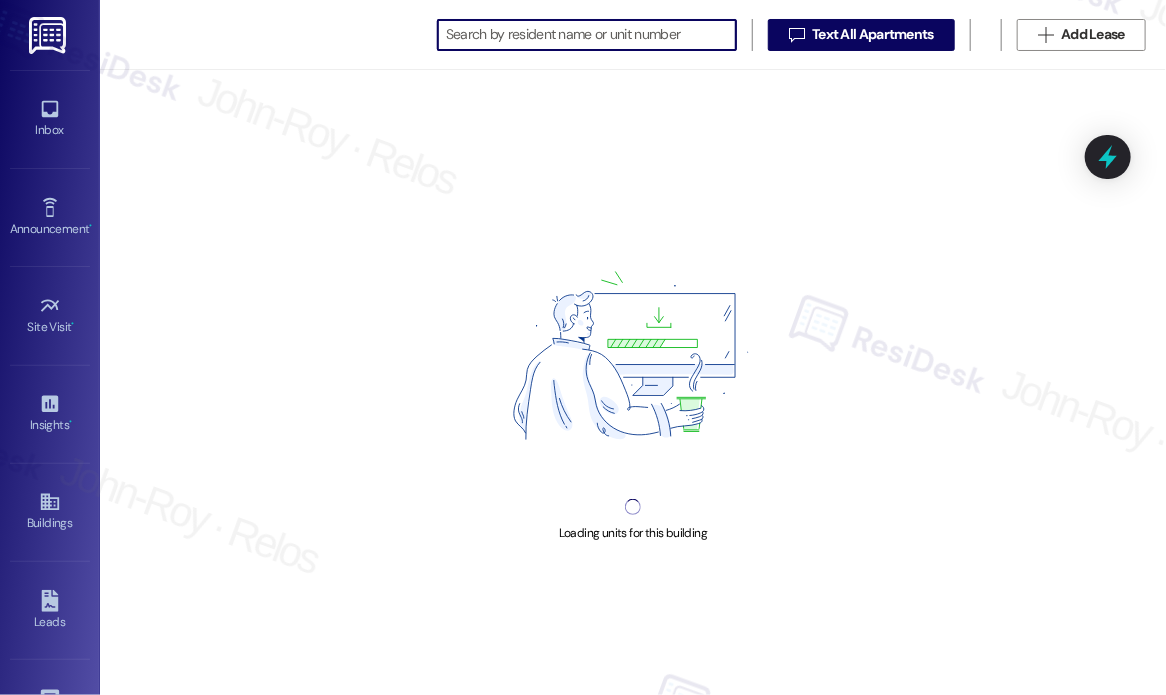 scroll, scrollTop: 0, scrollLeft: 0, axis: both 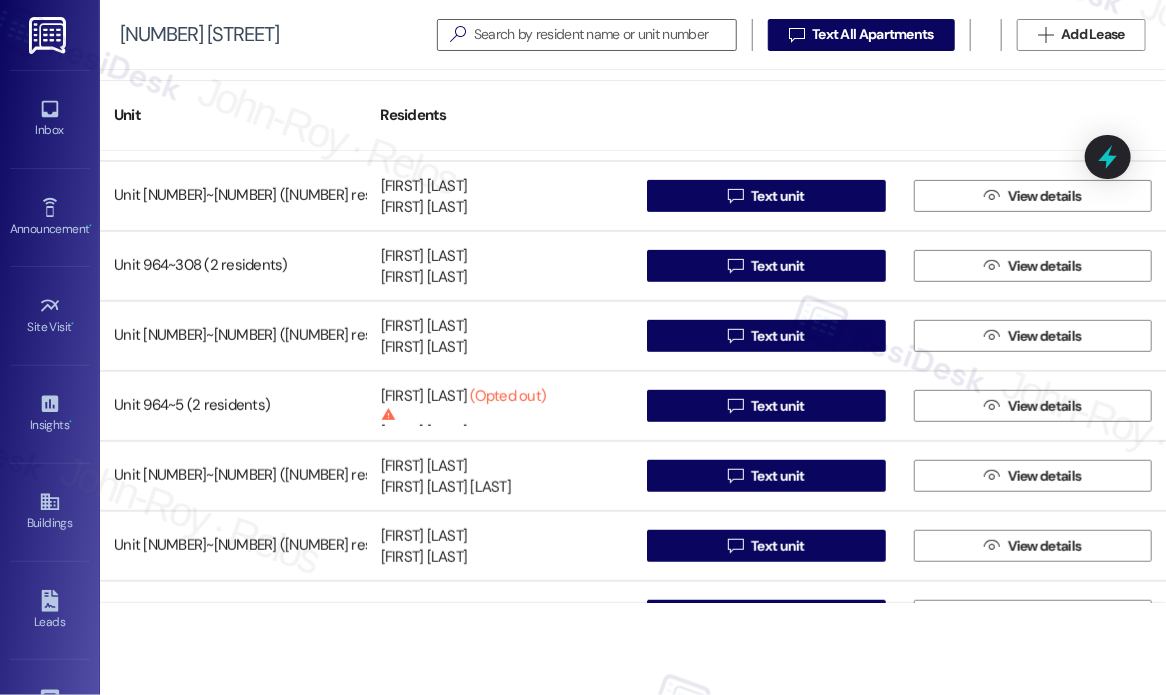 click on "Residents" at bounding box center (500, 115) 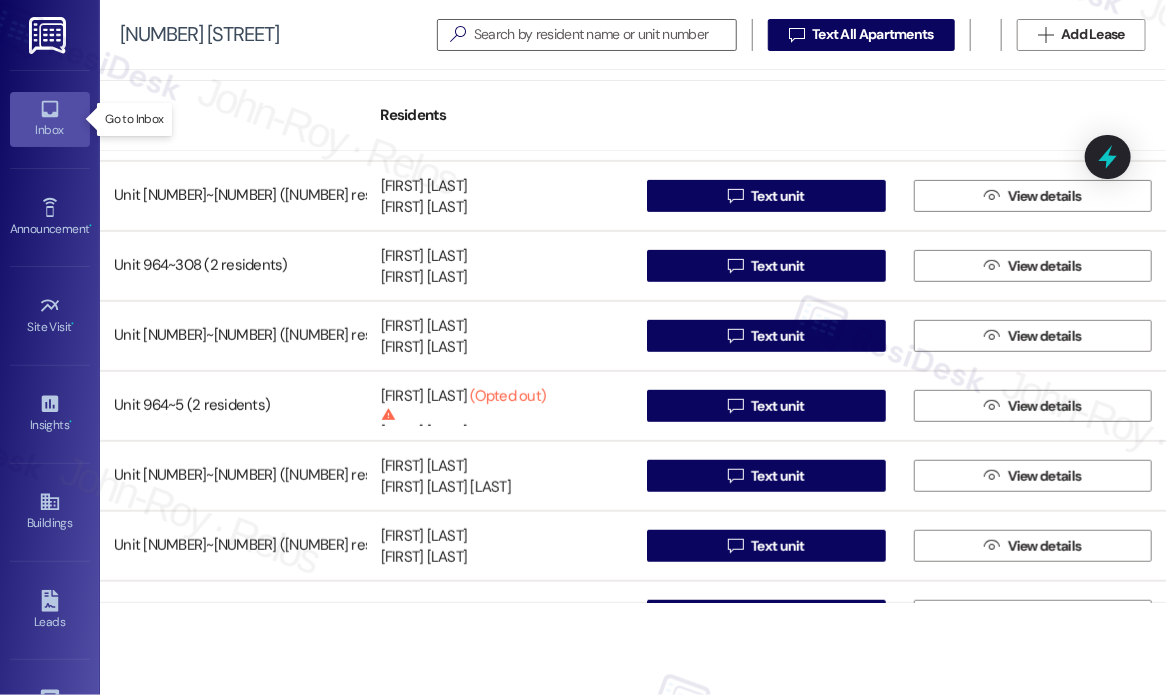 click 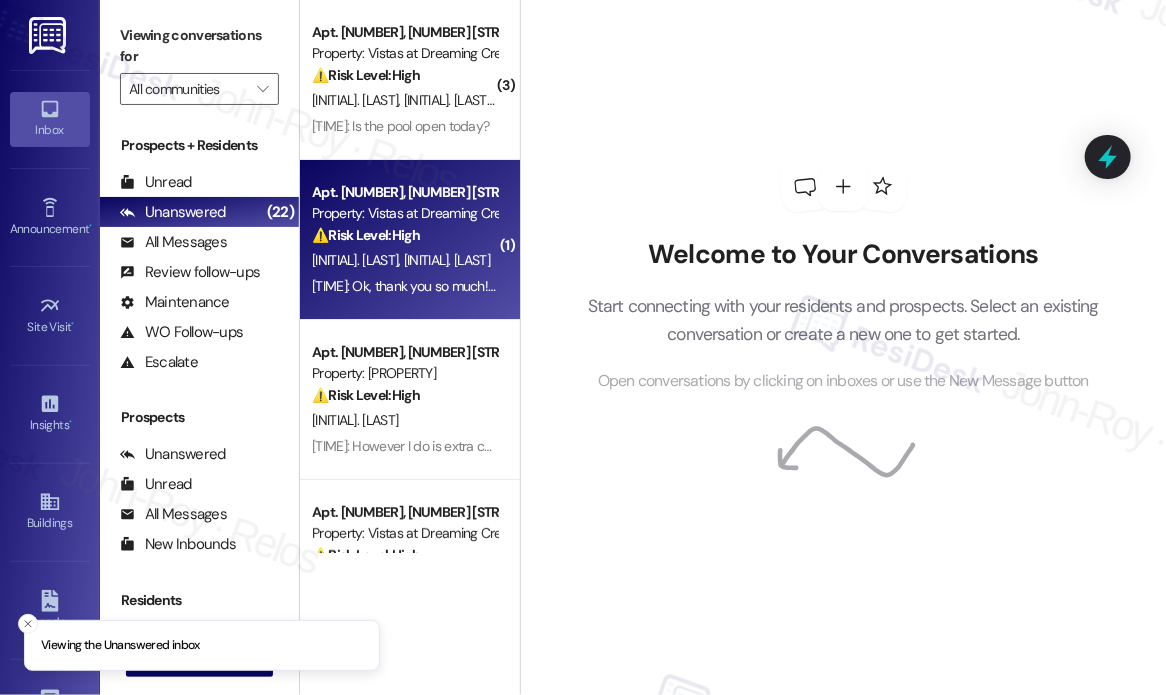 click on "Property: Vistas at Dreaming Creek" at bounding box center [404, 213] 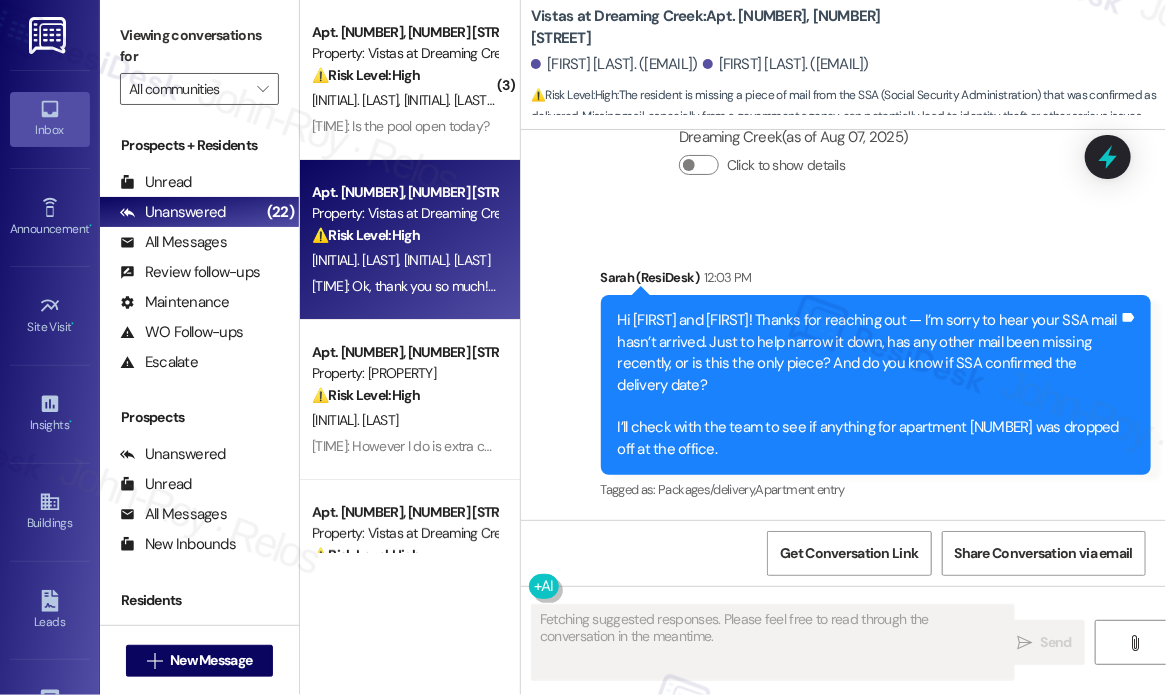 scroll, scrollTop: 3332, scrollLeft: 0, axis: vertical 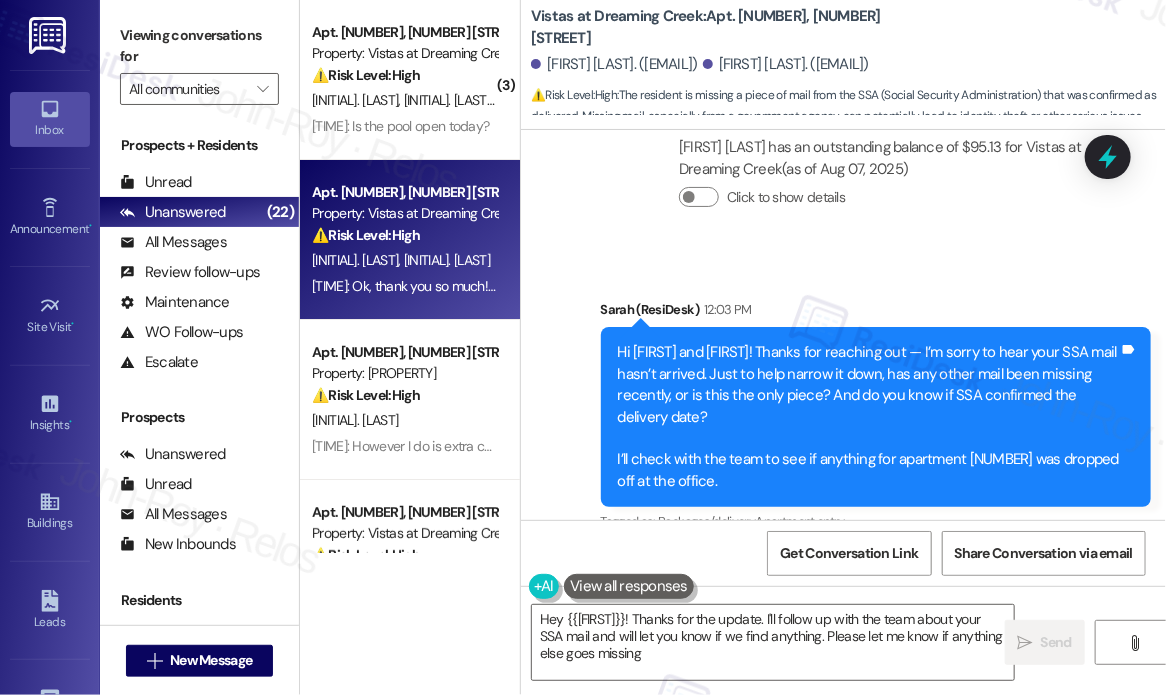 type on "Hey {{first_name}}! Thanks for the update. I'll follow up with the team about your SSA mail and will let you know if we find anything. Please let me know if anything else goes missing!" 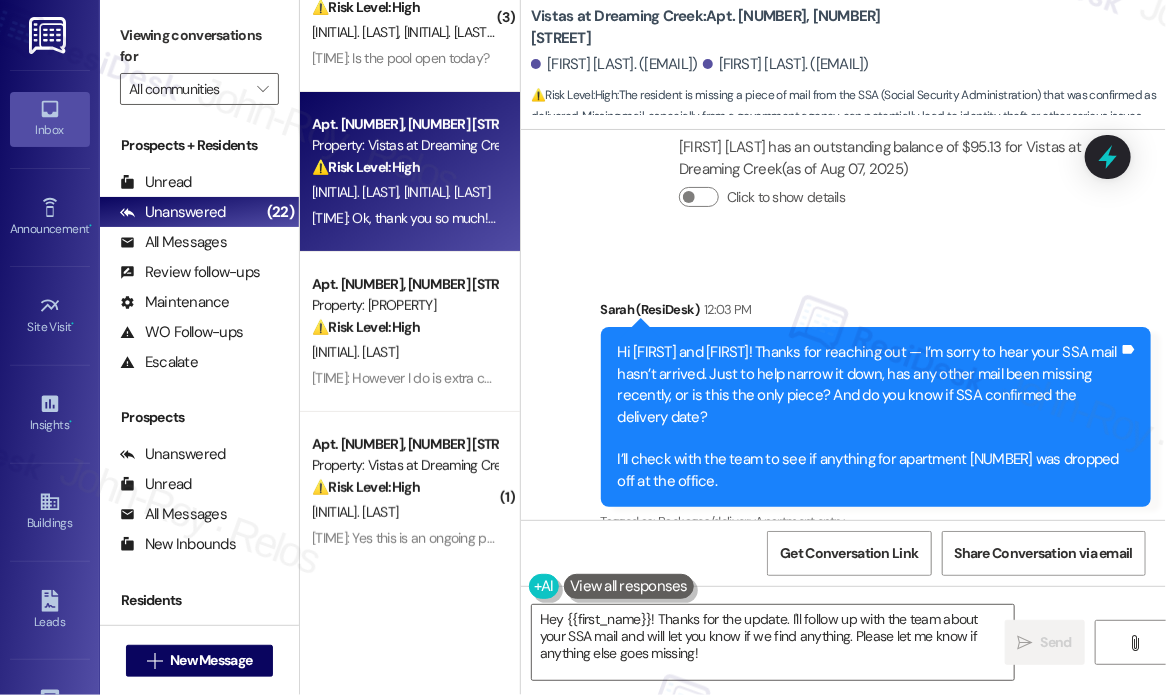 scroll, scrollTop: 100, scrollLeft: 0, axis: vertical 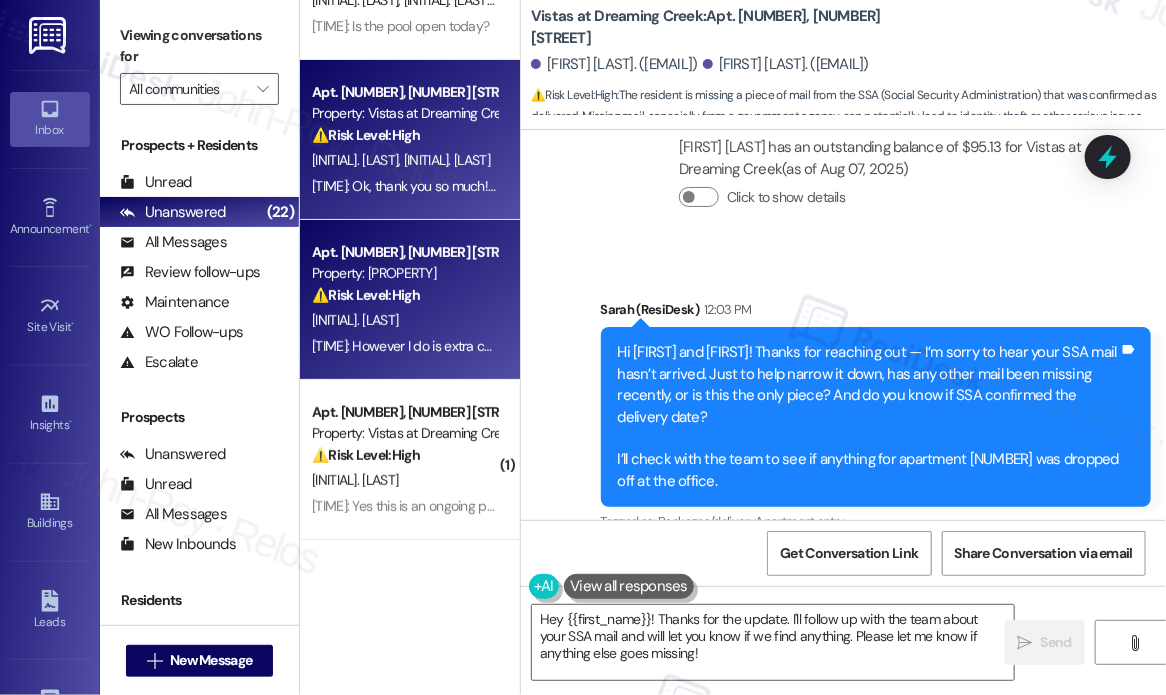 click on "[TIME]: However I do is extra court fee on here for 26$ and not understanding where is this coming from if nothing has been filed today ? [TIME]: However I do is extra court fee on here for 26$ and not understanding where is this coming from if nothing has been filed today ?" at bounding box center (404, 346) 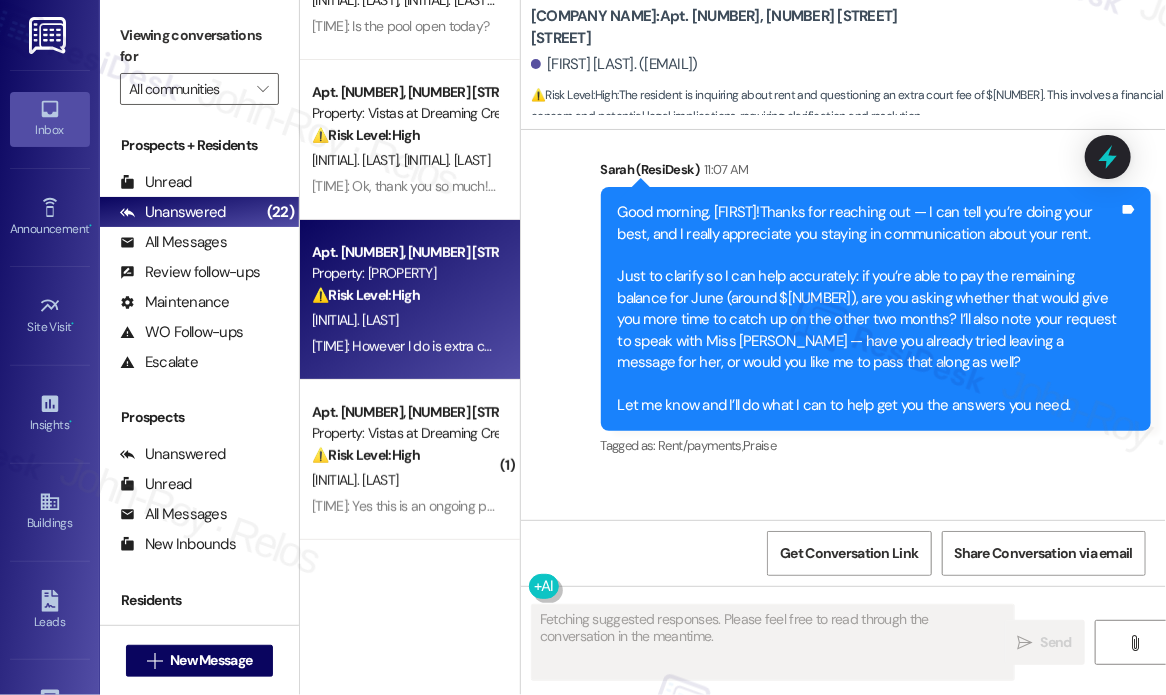 scroll, scrollTop: 59618, scrollLeft: 0, axis: vertical 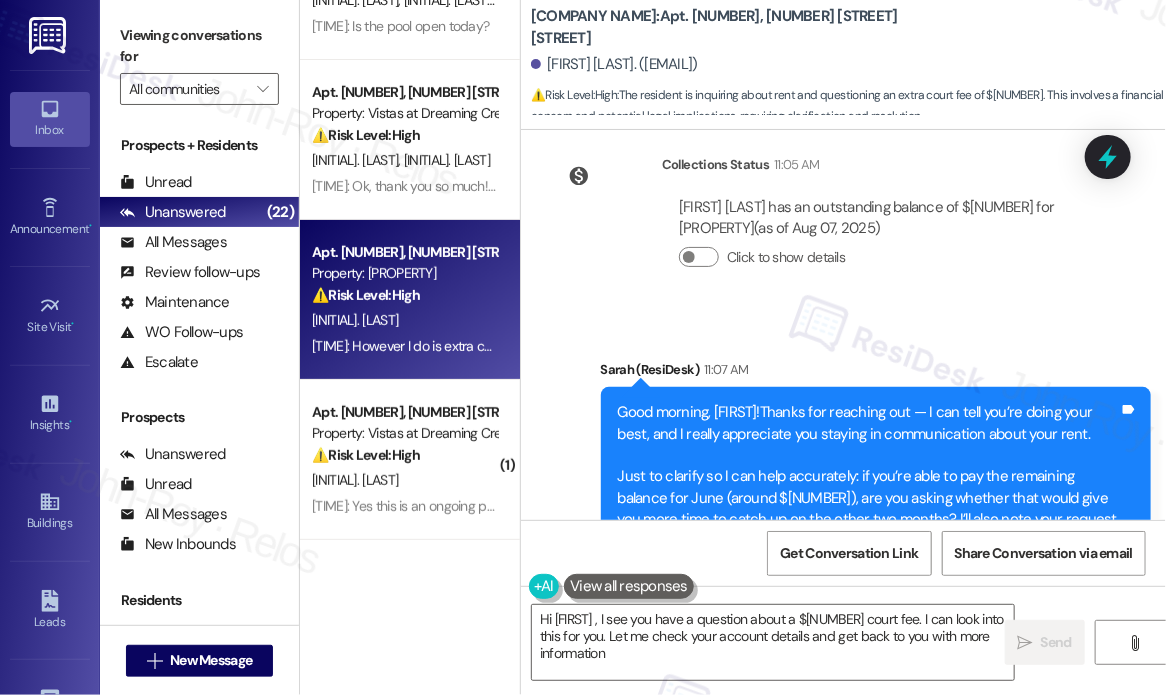type on "Hi {{first_name}}, I see you have a question about a $[NUMBER] court fee. I can look into this for you. Let me check your account details and get back to you with more information!" 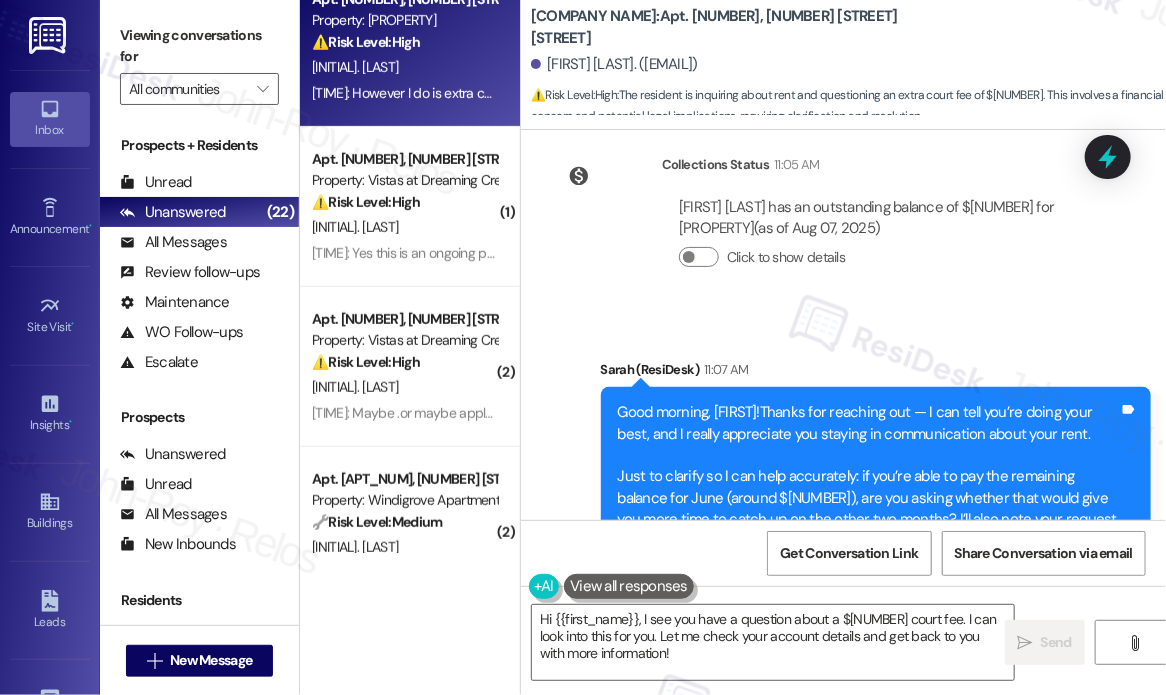 scroll, scrollTop: 400, scrollLeft: 0, axis: vertical 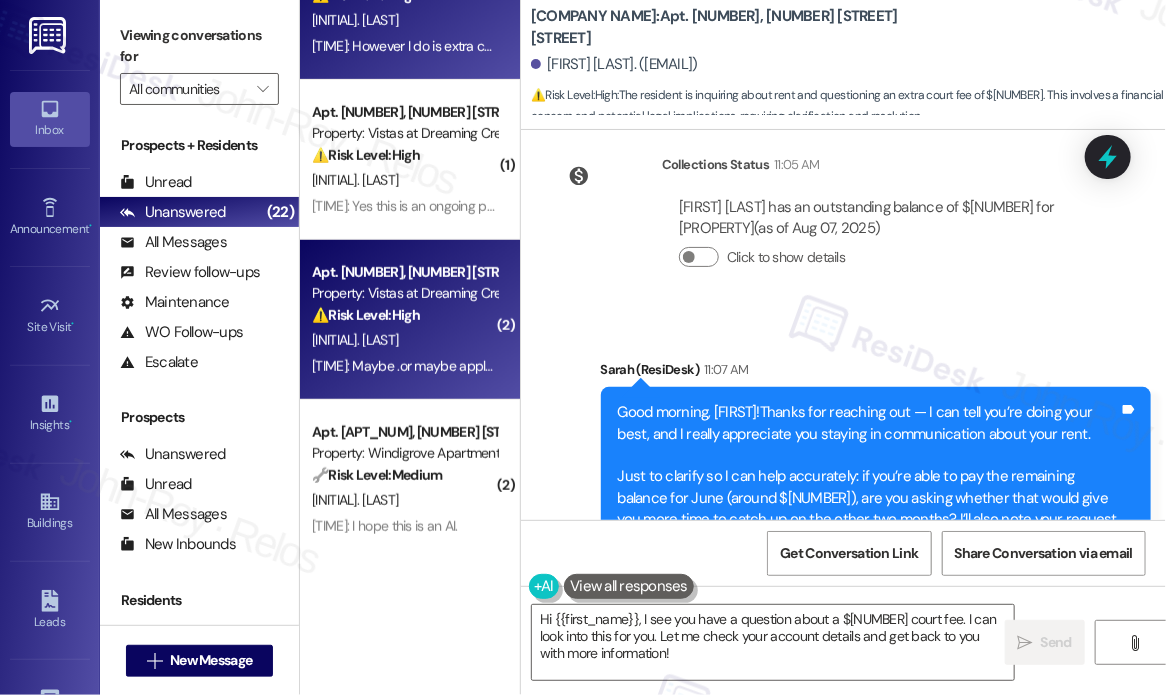 click on "[INITIAL]. [LAST]" at bounding box center [404, 340] 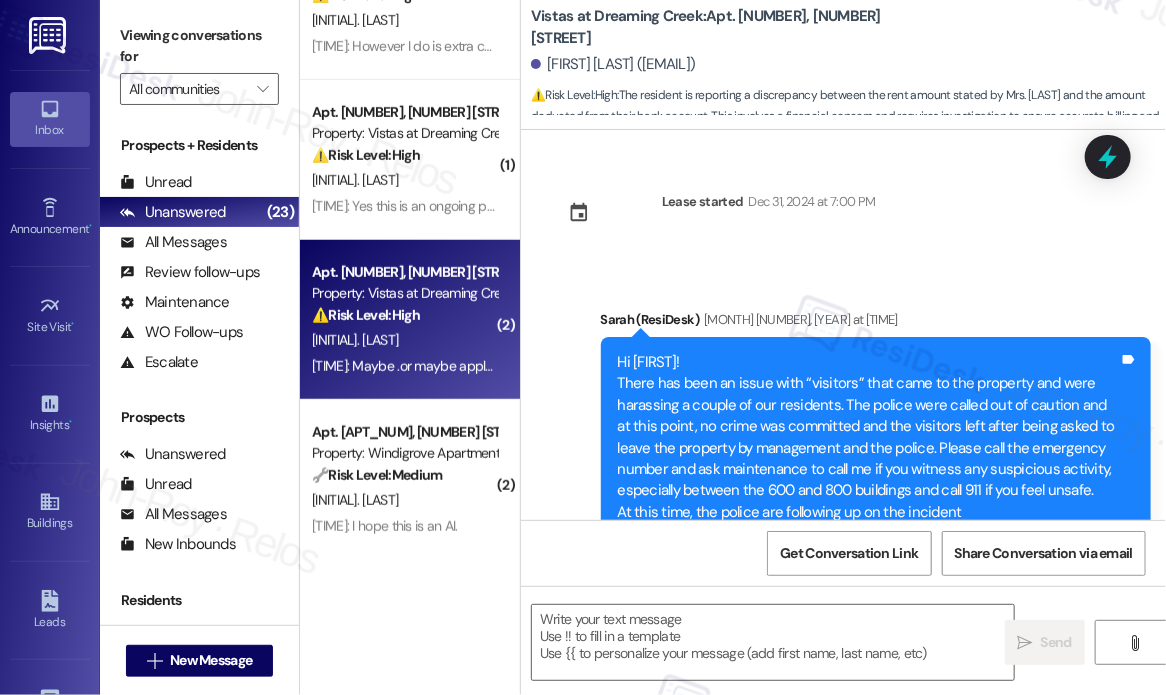 scroll, scrollTop: 11629, scrollLeft: 0, axis: vertical 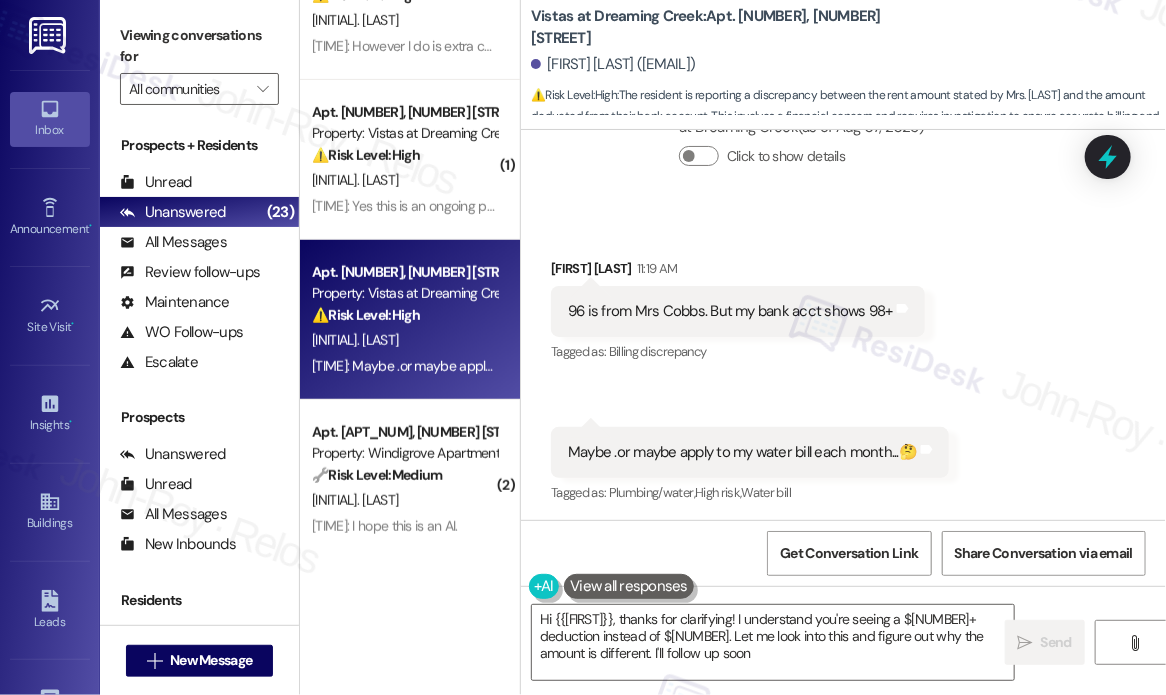 type on "Hi {{first_name}}, thanks for clarifying! I understand you're seeing a $[NUMBER]+ deduction instead of $[NUMBER]. Let me look into this and figure out why the amount is different. I'll follow up soon!" 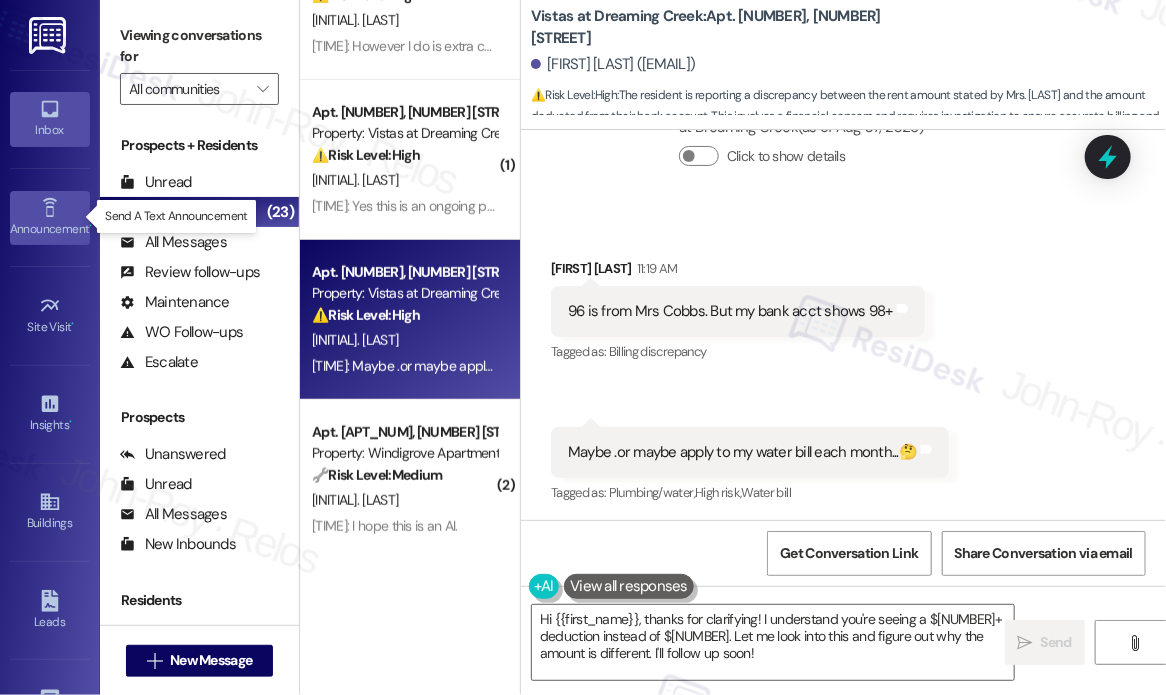 click on "Announcement   •" at bounding box center (50, 229) 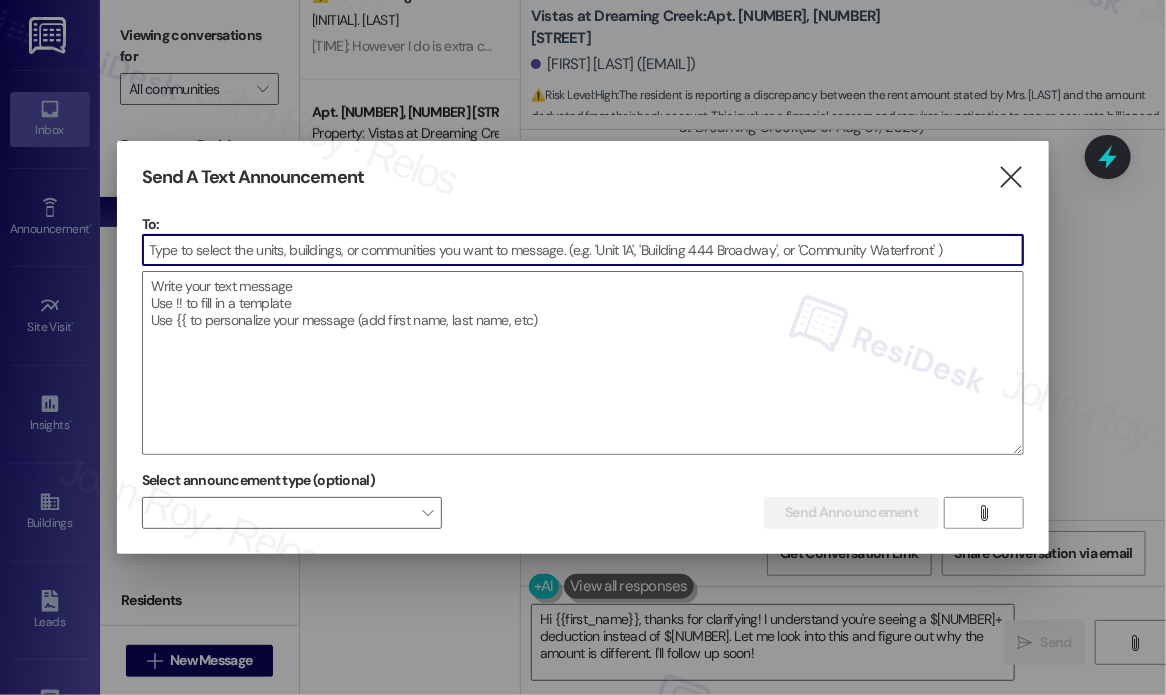 click at bounding box center (583, 250) 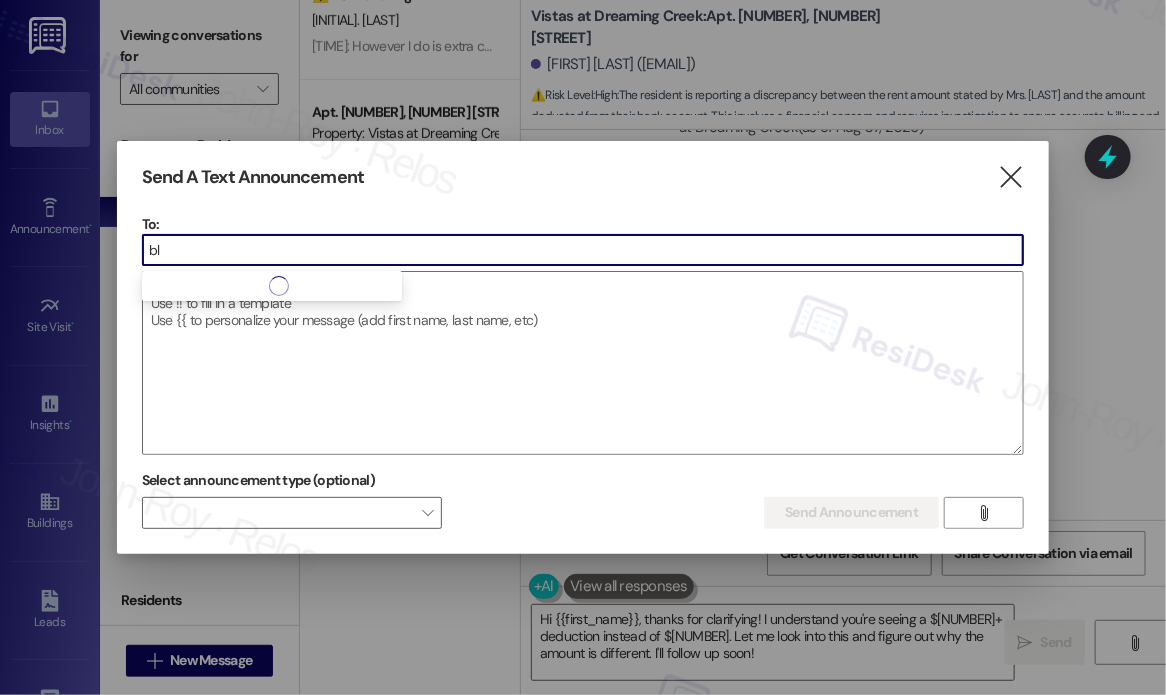 type on "b" 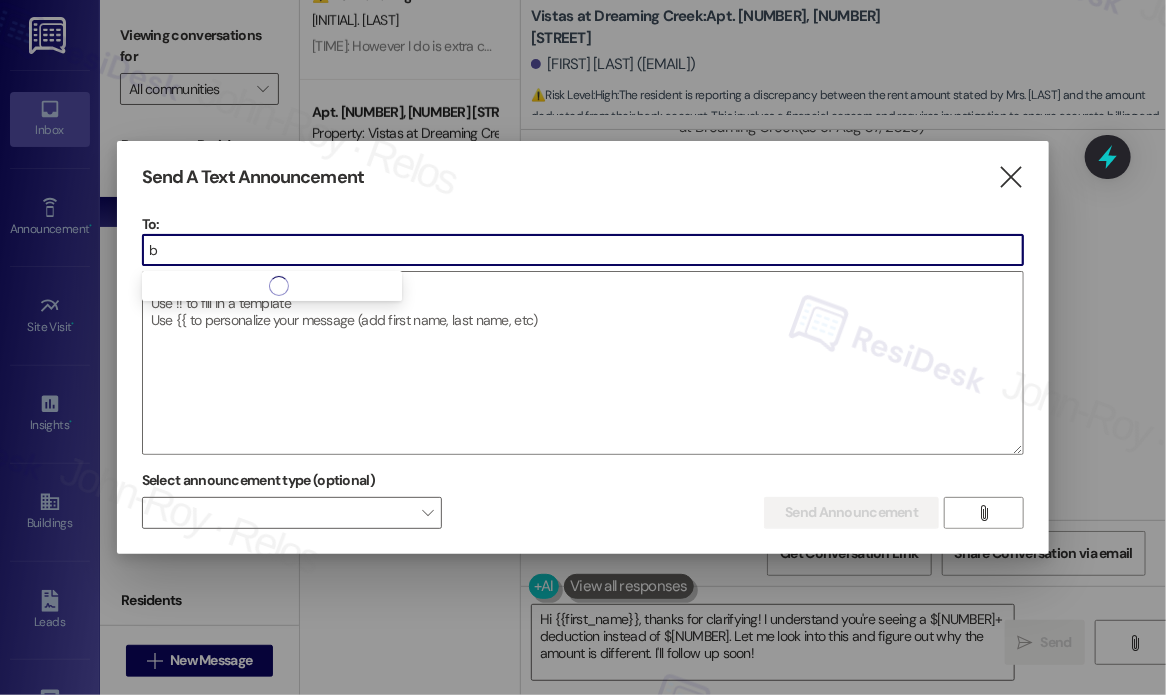 type 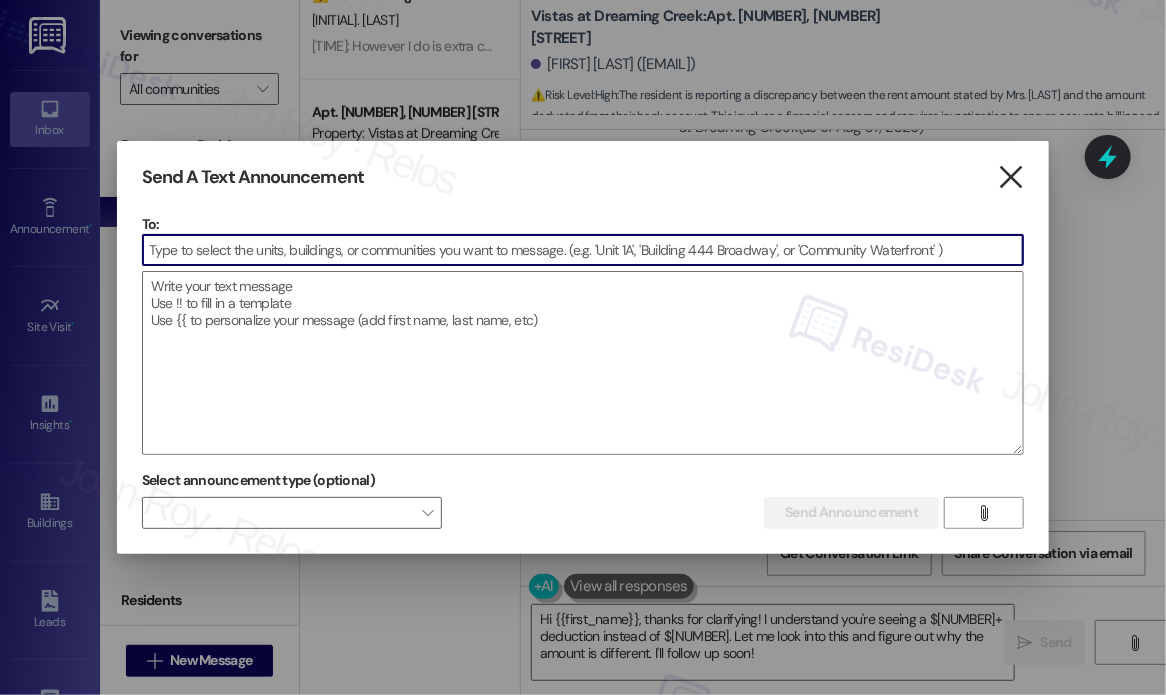 click on "" at bounding box center [1011, 177] 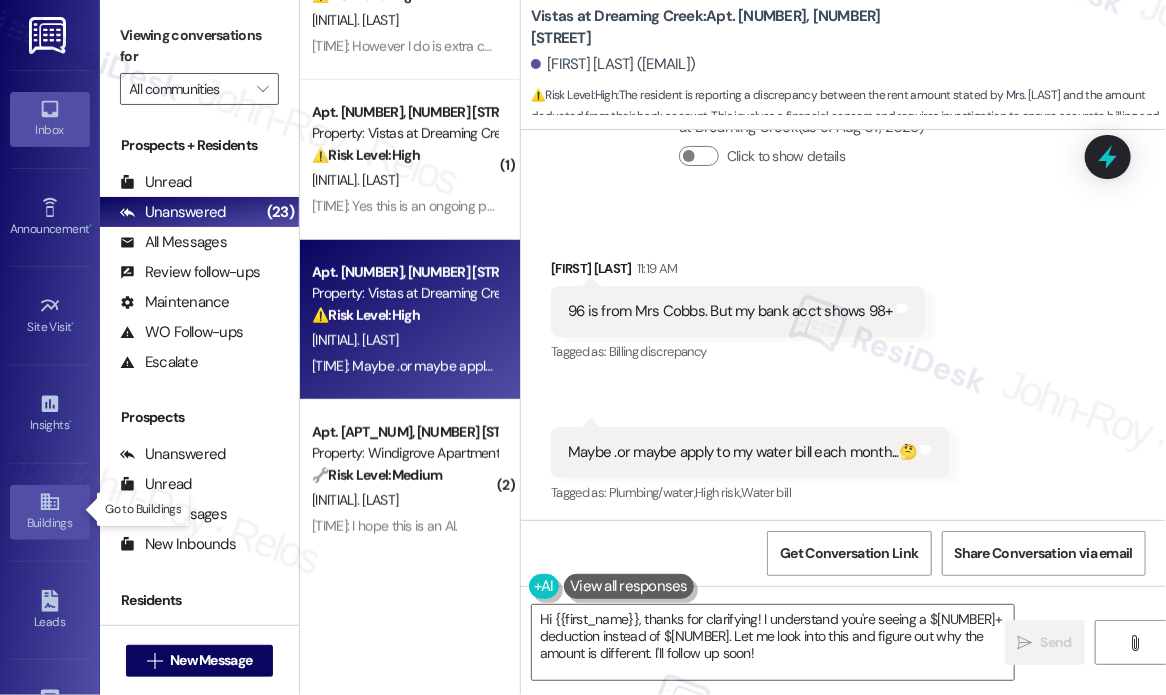 click on "Buildings" at bounding box center (50, 523) 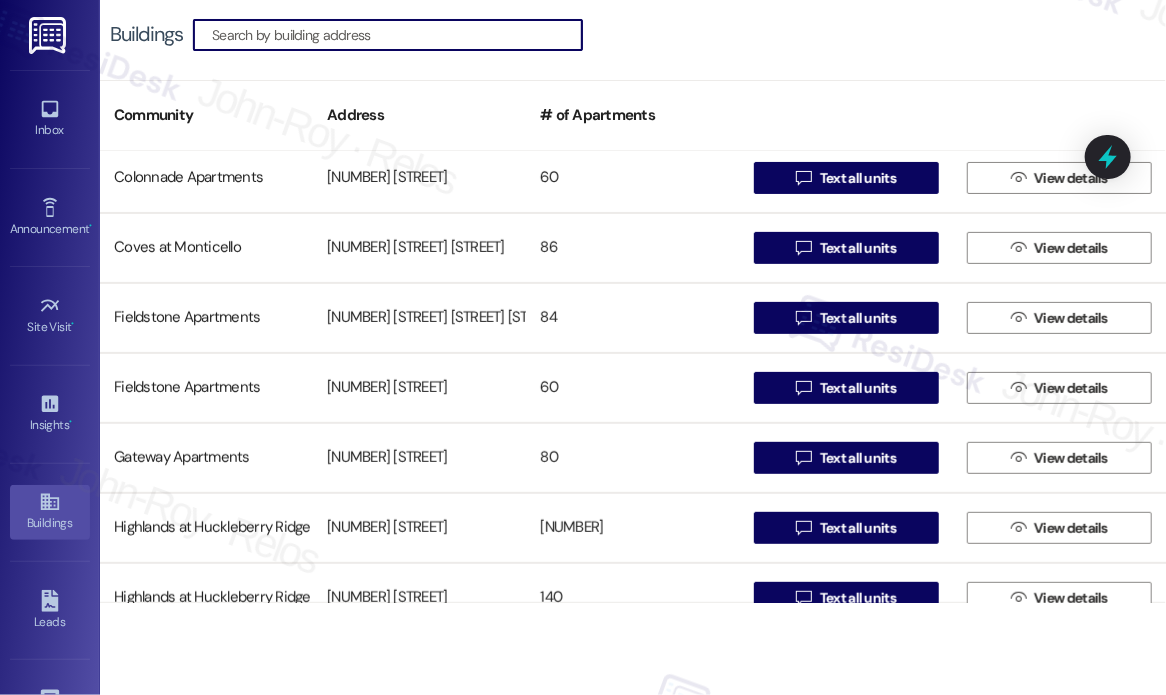 scroll, scrollTop: 400, scrollLeft: 0, axis: vertical 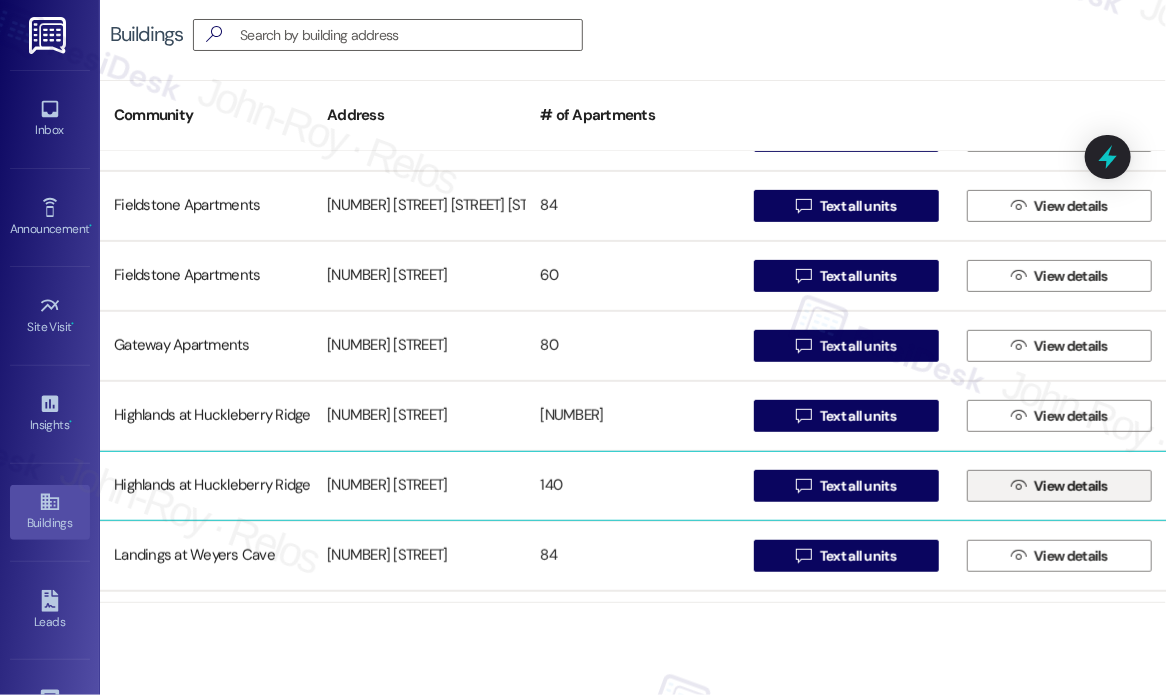 click on " View details" at bounding box center (1059, 486) 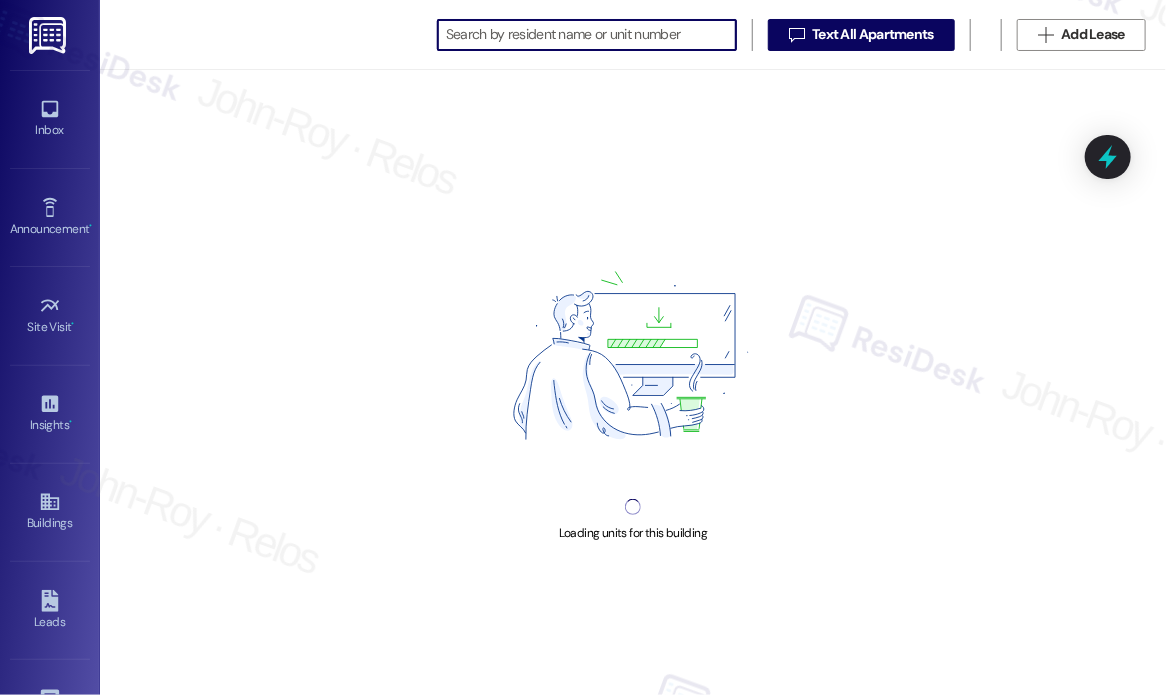 scroll, scrollTop: 0, scrollLeft: 0, axis: both 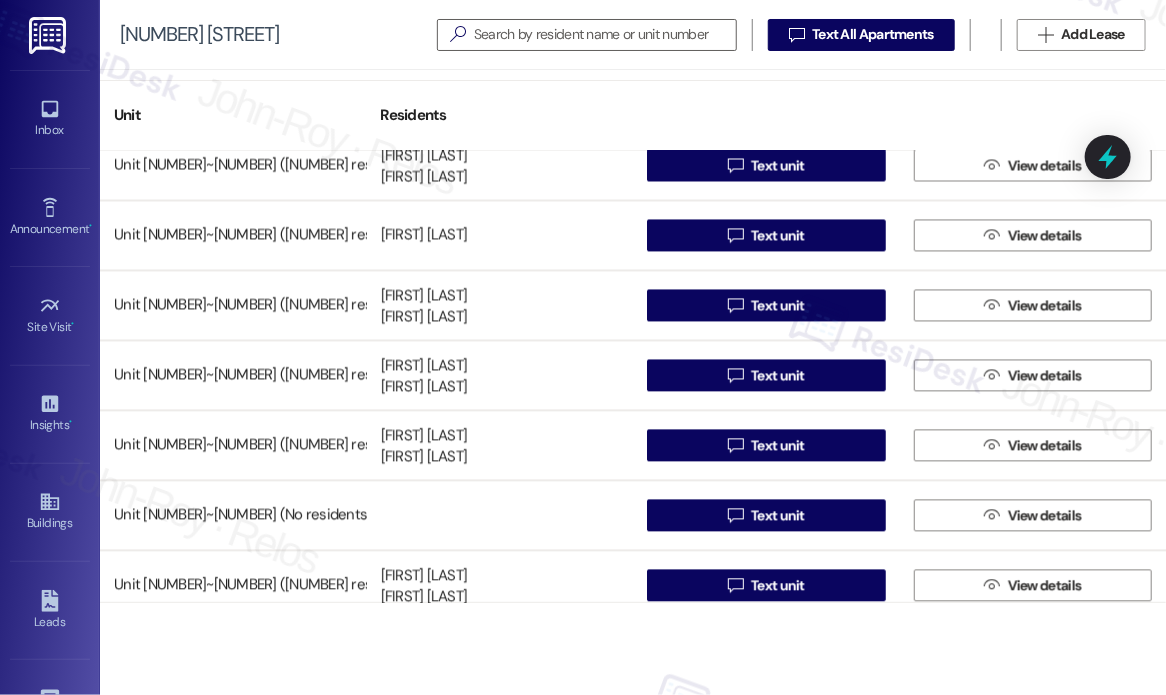 click at bounding box center [766, 105] 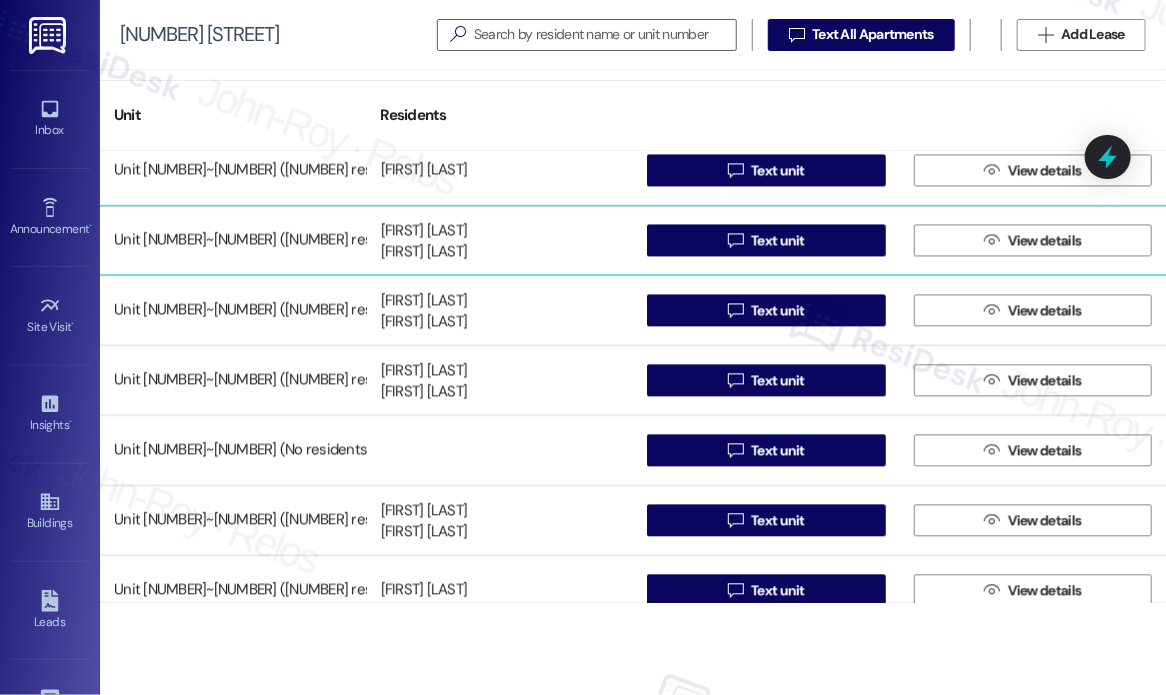 scroll, scrollTop: 4600, scrollLeft: 0, axis: vertical 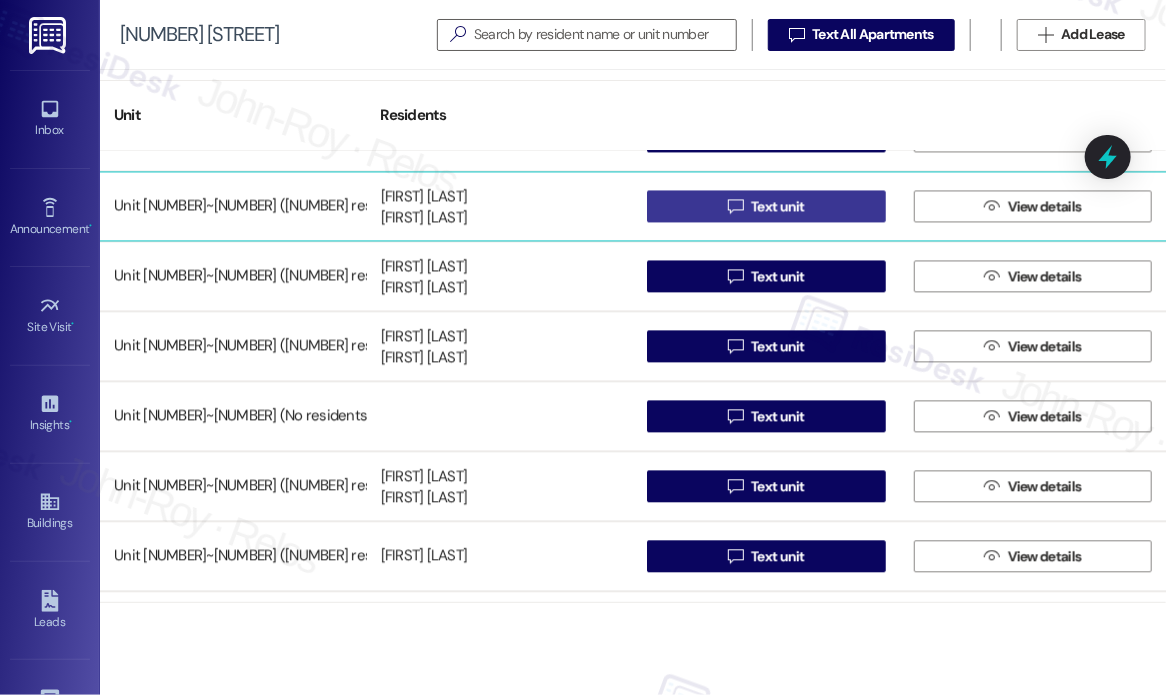 click on "Text unit" at bounding box center [778, 206] 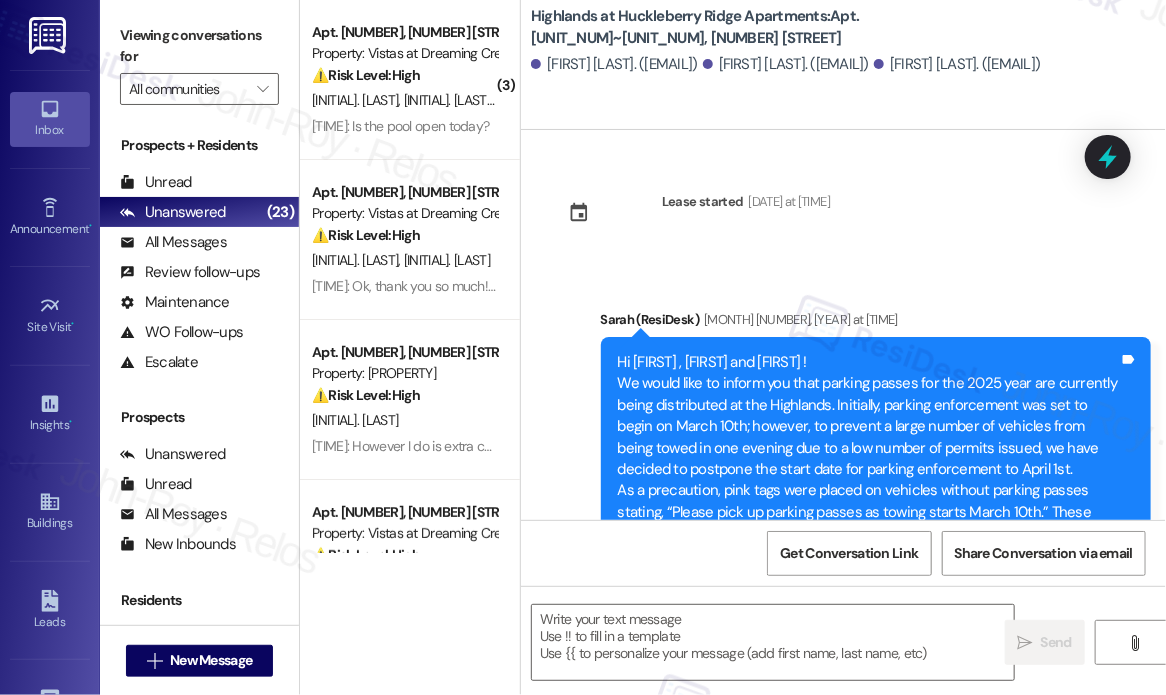 scroll, scrollTop: 14882, scrollLeft: 0, axis: vertical 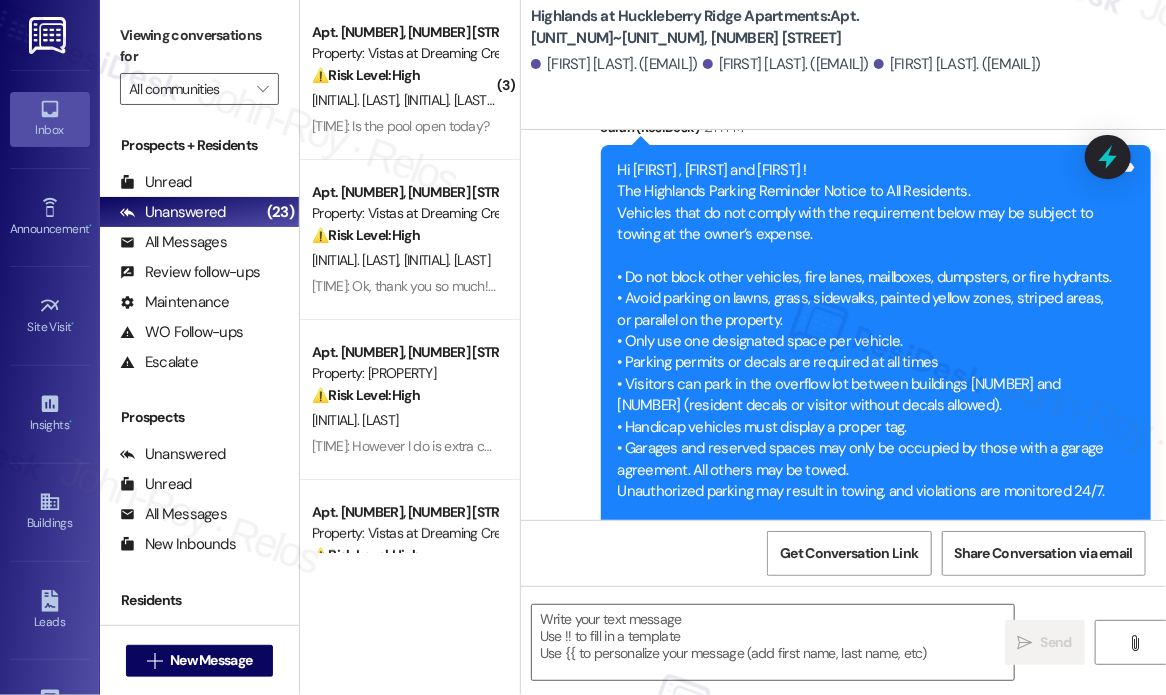 type on "Fetching suggested responses. Please feel free to read through the conversation in the meantime." 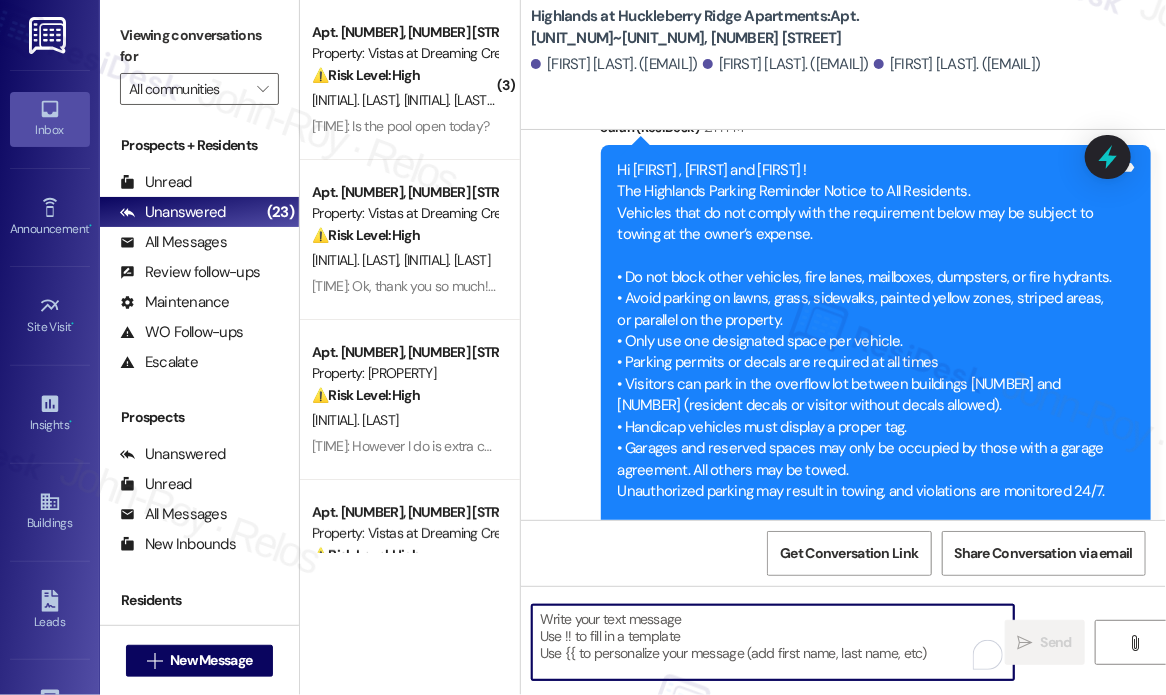 click at bounding box center (773, 642) 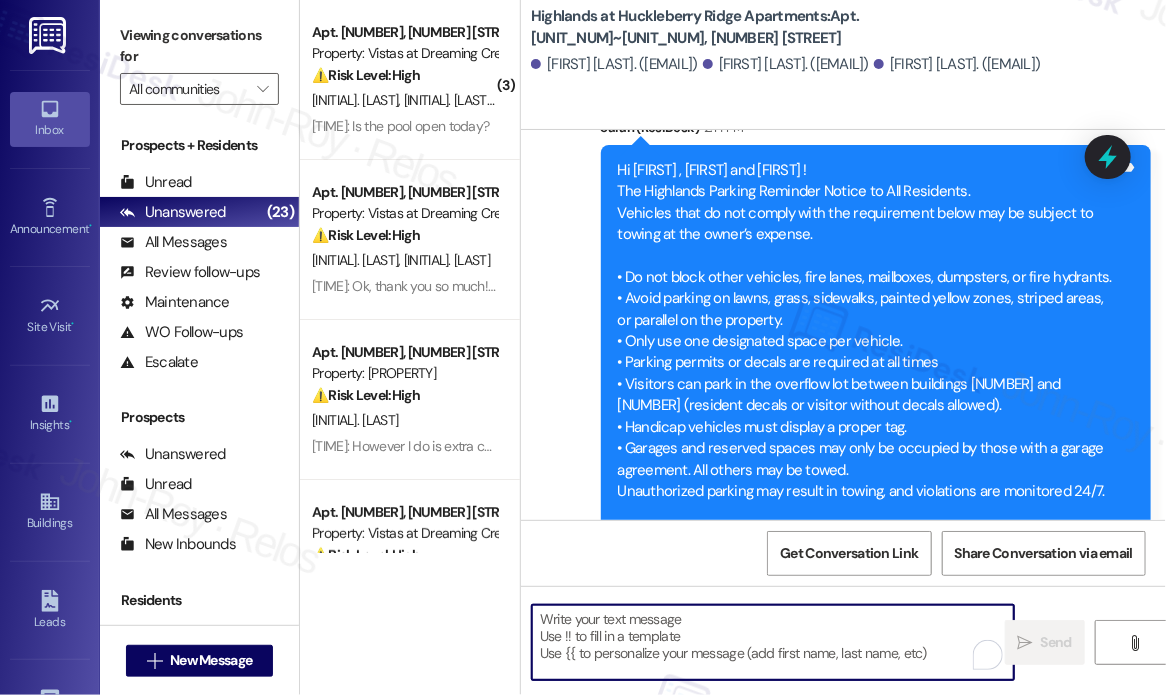 paste on "Hi {{[FIRST]}}!
NOTICE OF INSPECTION
The Highlands will be inspecting Building [NUMBER] on [DAY], [MONTH] [DAY], for a mandatory housing inspection.
During the inspection, we will review the following items in each unit:
Water Heater
HVAC Closet
All interior doors (to confirm they latch properly)
All appliances (to ensure they are in working order)
Thank you for your cooperation." 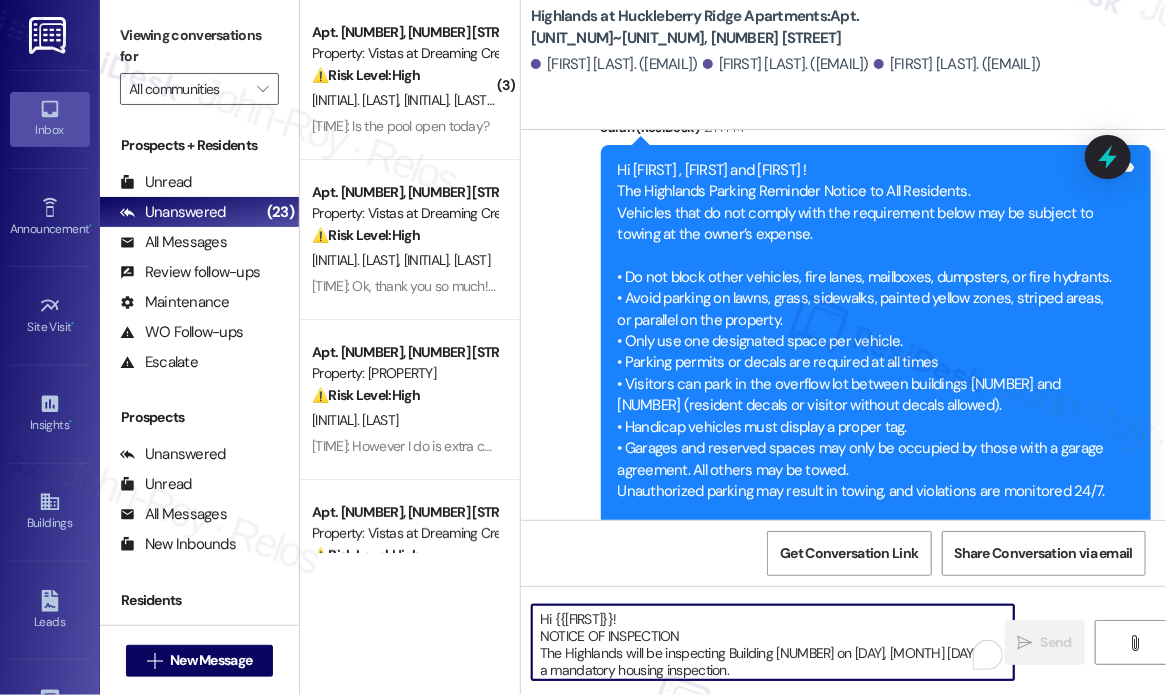 scroll, scrollTop: 118, scrollLeft: 0, axis: vertical 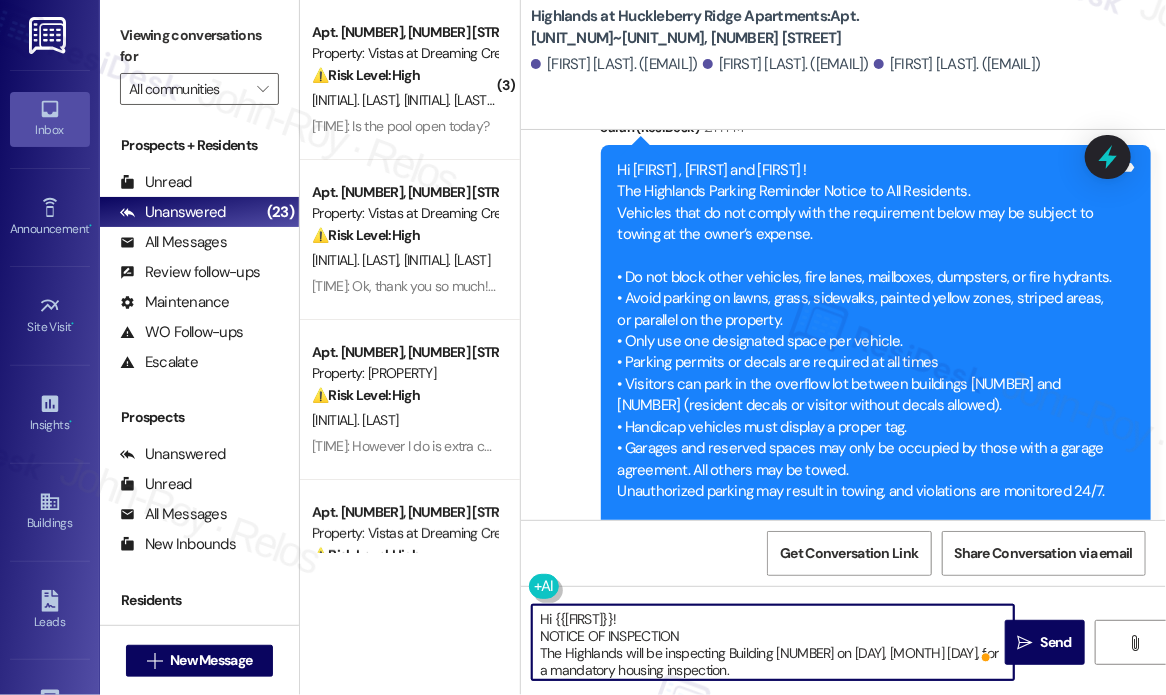 click on "Hi {{[FIRST]}}!
NOTICE OF INSPECTION
The Highlands will be inspecting Building [NUMBER] on [DAY], [MONTH] [DAY], for a mandatory housing inspection.
During the inspection, we will review the following items in each unit:
Water Heater
HVAC Closet
All interior doors (to confirm they latch properly)
All appliances (to ensure they are in working order)
Thank you for your cooperation." at bounding box center (773, 642) 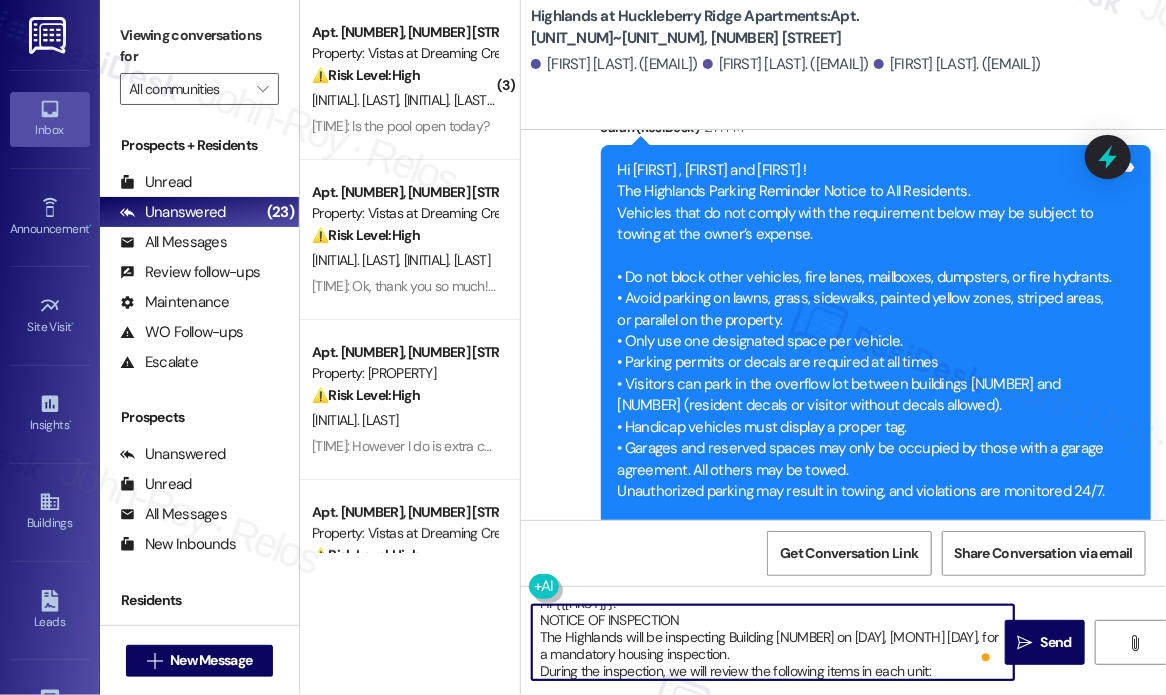scroll, scrollTop: 33, scrollLeft: 0, axis: vertical 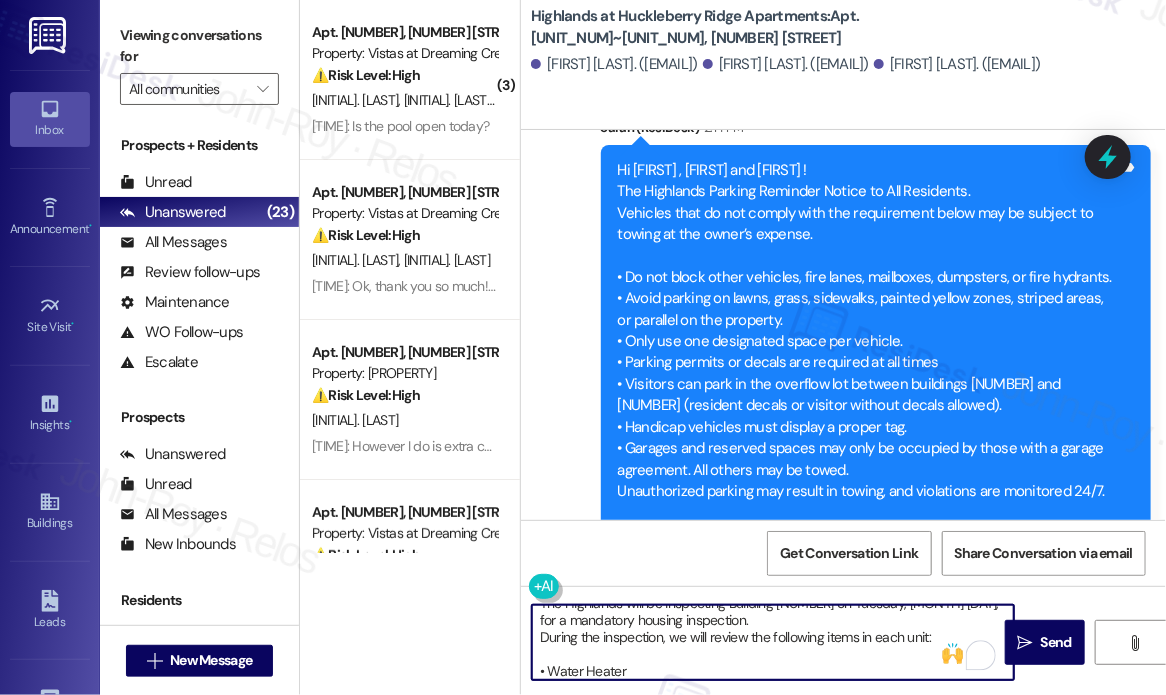 click on "Hi {{first_name}}!
NOTICE OF INSPECTION
The Highlands will be inspecting Building [NUMBER] on Tuesday, [MONTH] [DAY], for a mandatory housing inspection.
During the inspection, we will review the following items in each unit:
• Water Heater
HVAC Closet
All interior doors (to confirm they latch properly)
All appliances (to ensure they are in working order)
Thank you for your cooperation." at bounding box center (773, 642) 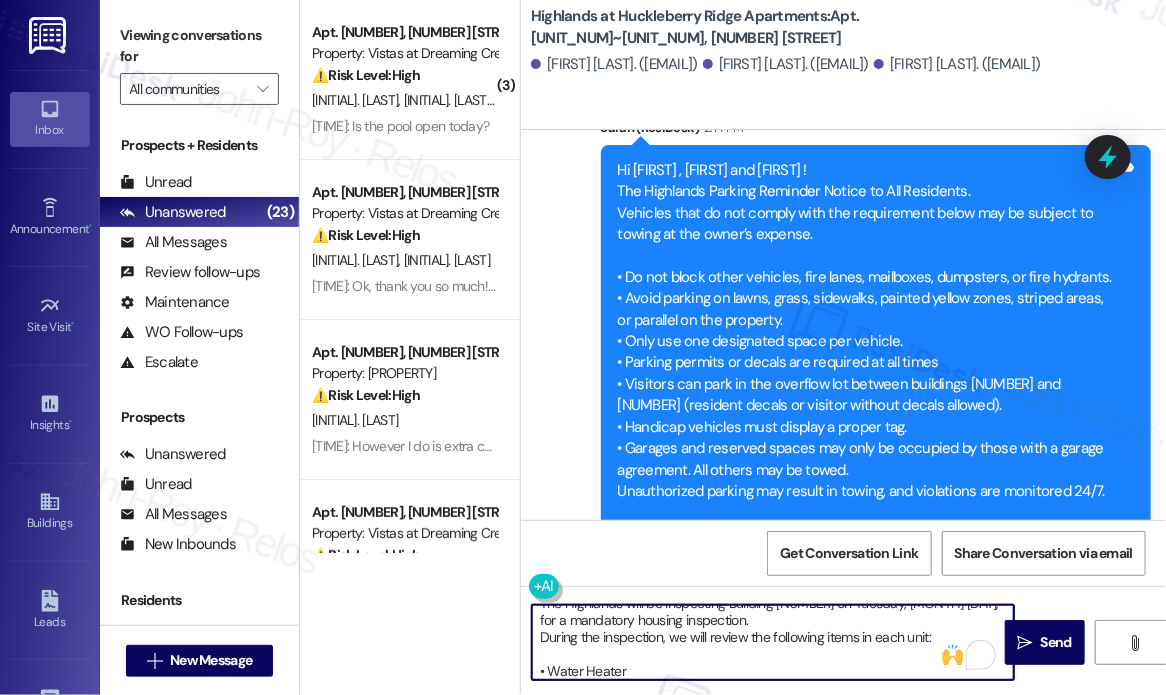 scroll, scrollTop: 67, scrollLeft: 0, axis: vertical 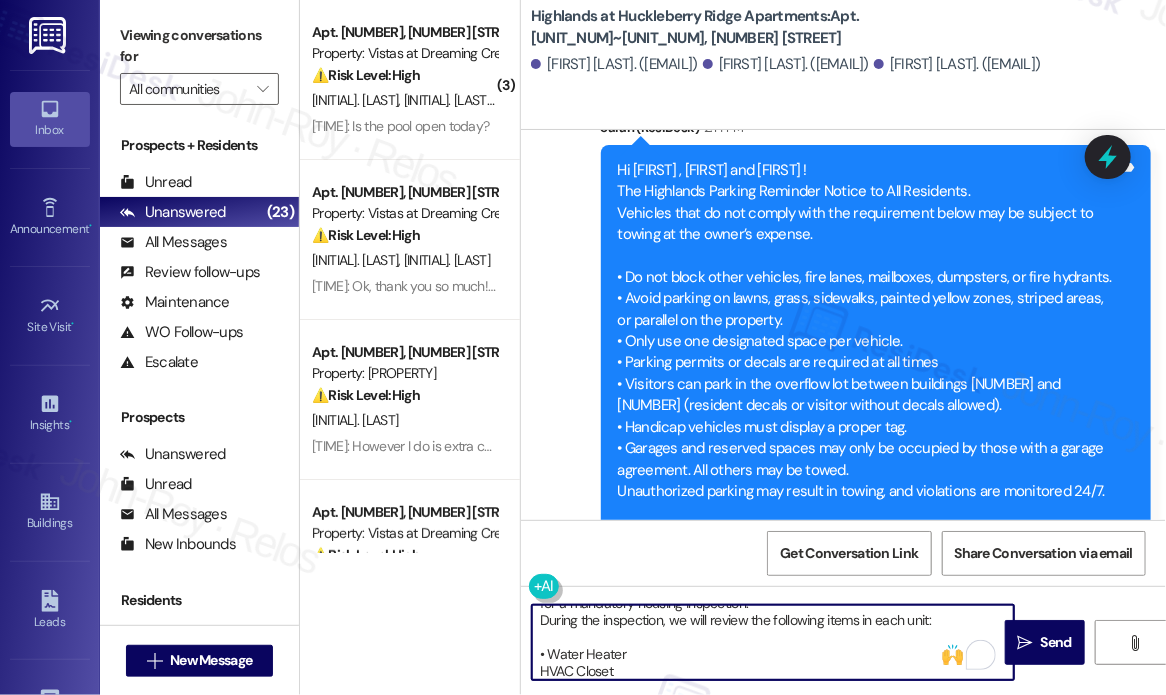 paste on "•" 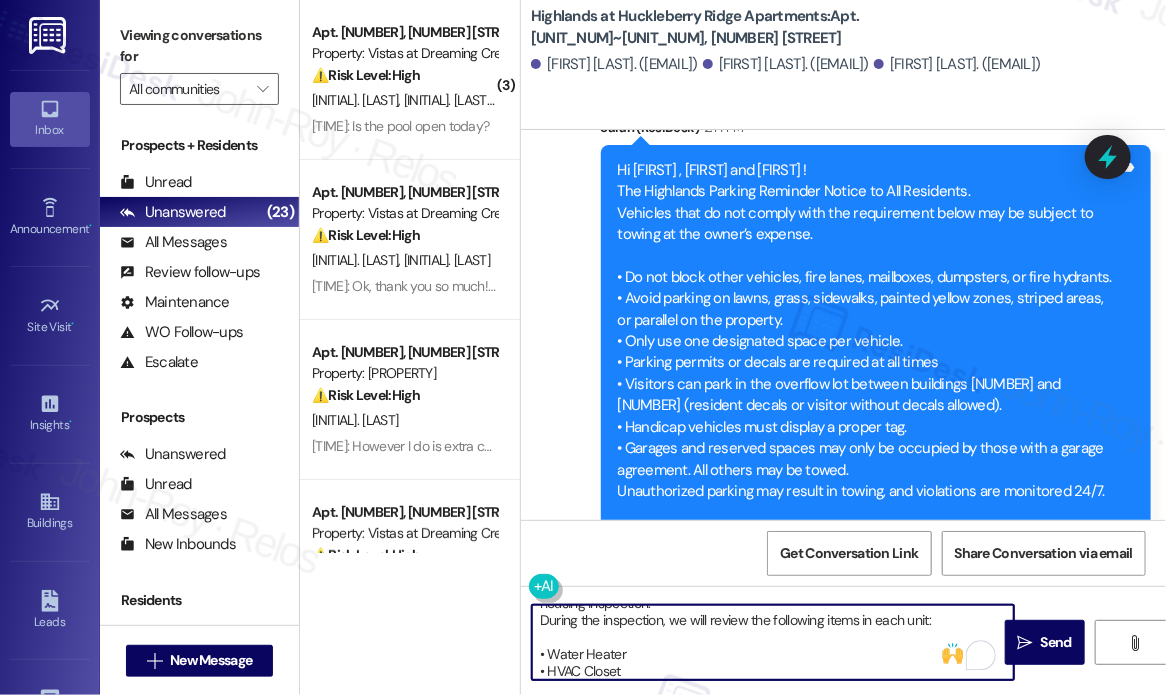 scroll, scrollTop: 84, scrollLeft: 0, axis: vertical 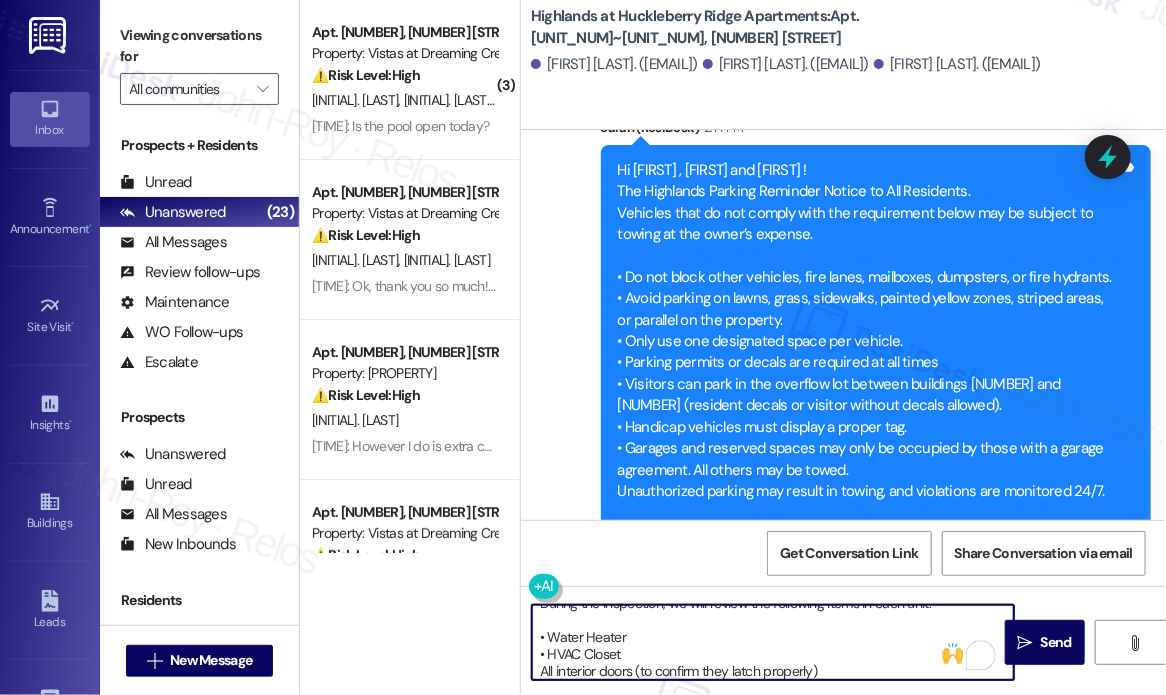 paste on "•" 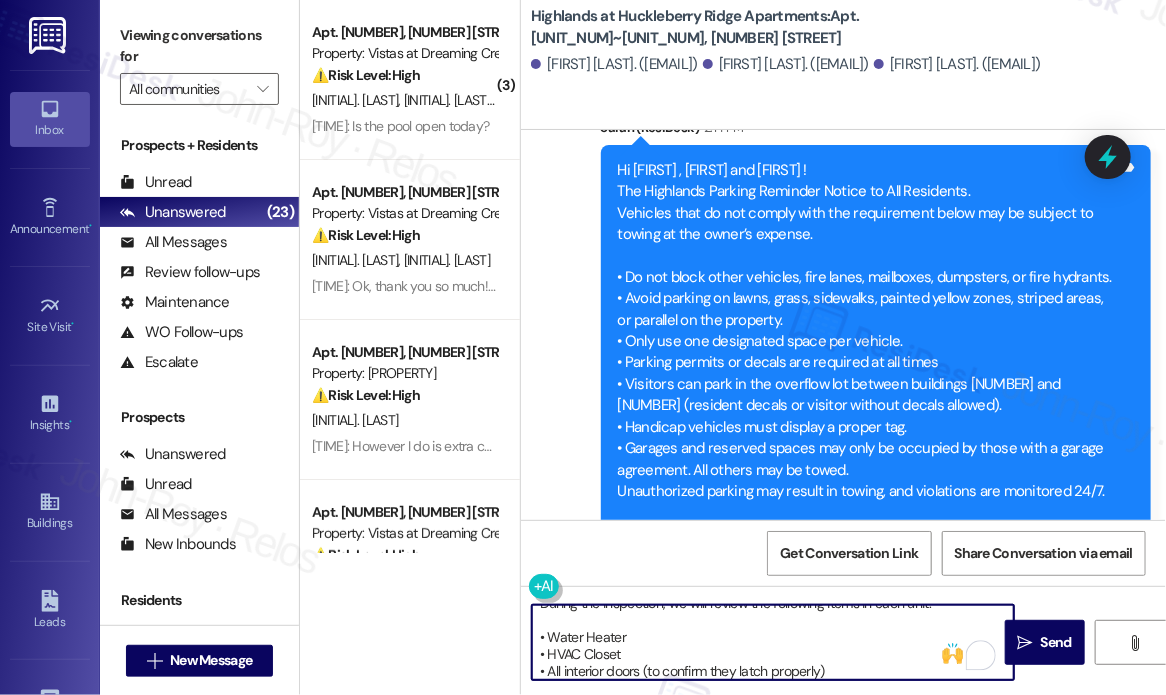 scroll, scrollTop: 101, scrollLeft: 0, axis: vertical 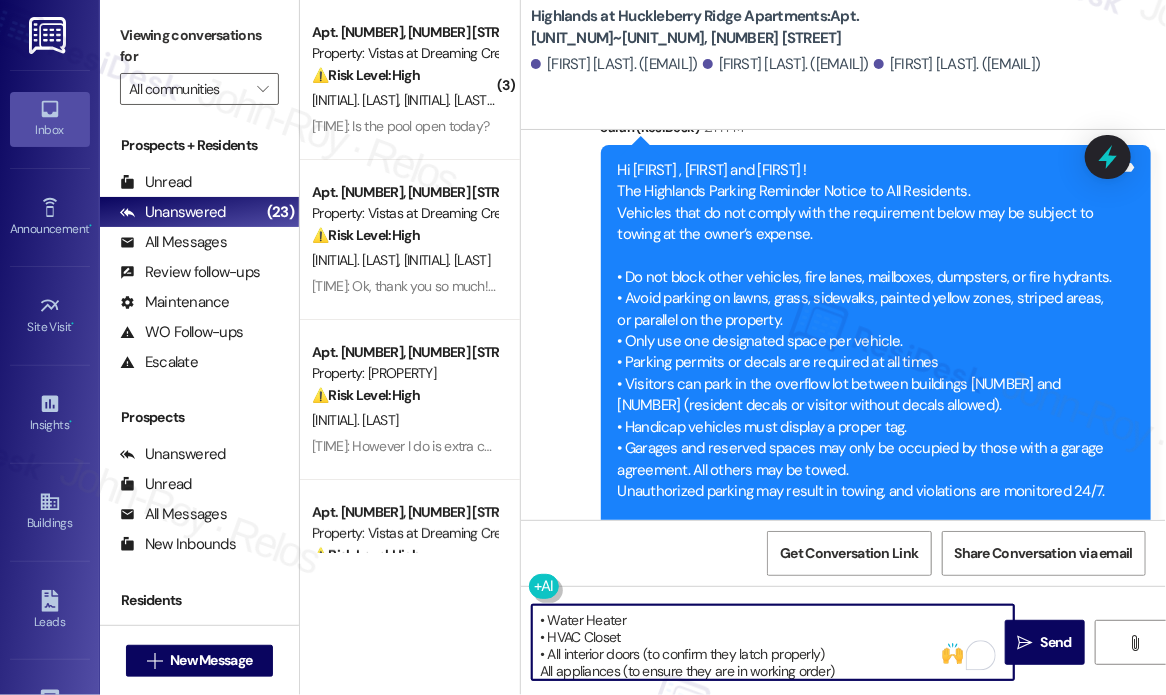 paste on "•" 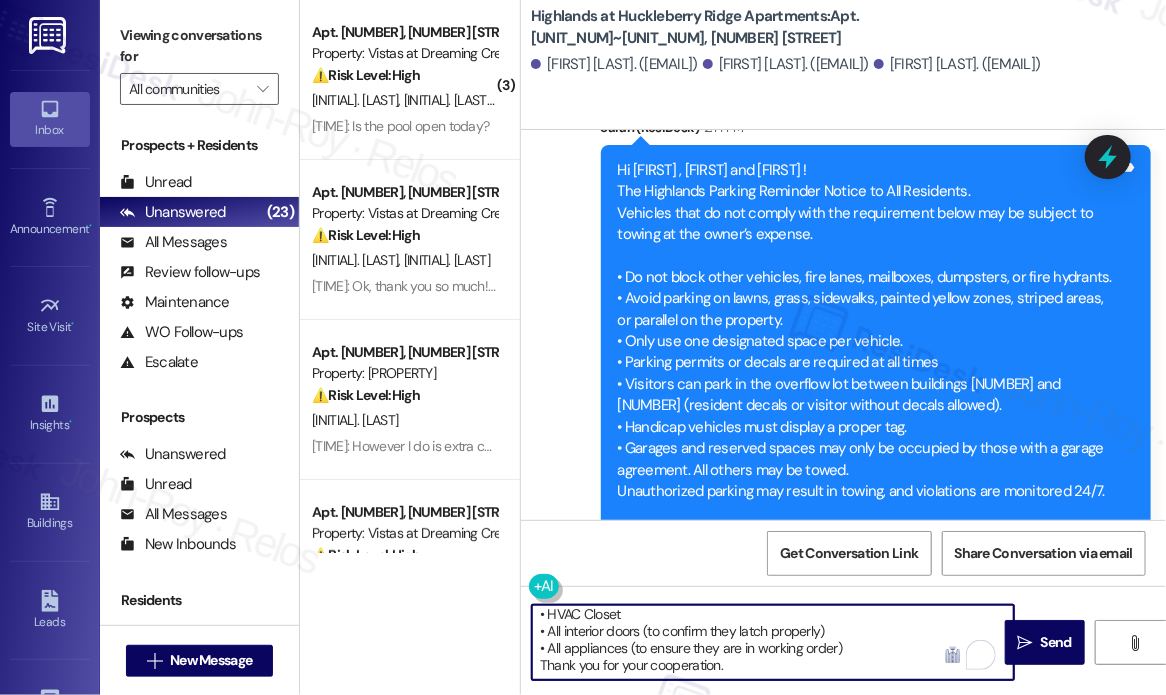 type on "Hi {{first_name}}!
NOTICE OF INSPECTION
The Highlands will be inspecting Building [NUMBER] on Tuesday, [MONTH] [NUMBER]th for a mandatory housing inspection.
During the inspection, we will review the following items in each unit:
• Water Heater
• HVAC Closet
• All interior doors (to confirm they latch properly)
• All appliances (to ensure they are in working order)
Thank you for your cooperation." 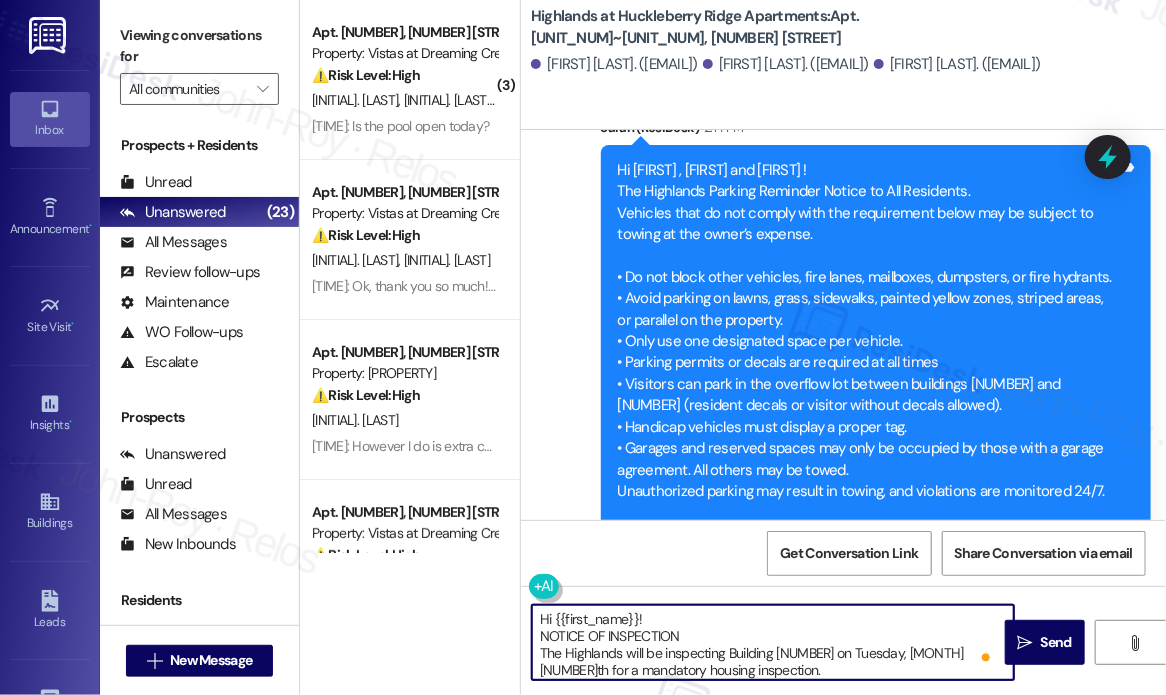click on "Hi {{first_name}}!
NOTICE OF INSPECTION
The Highlands will be inspecting Building [NUMBER] on Tuesday, [MONTH] [NUMBER]th for a mandatory housing inspection.
During the inspection, we will review the following items in each unit:
• Water Heater
• HVAC Closet
• All interior doors (to confirm they latch properly)
• All appliances (to ensure they are in working order)
Thank you for your cooperation." at bounding box center [773, 642] 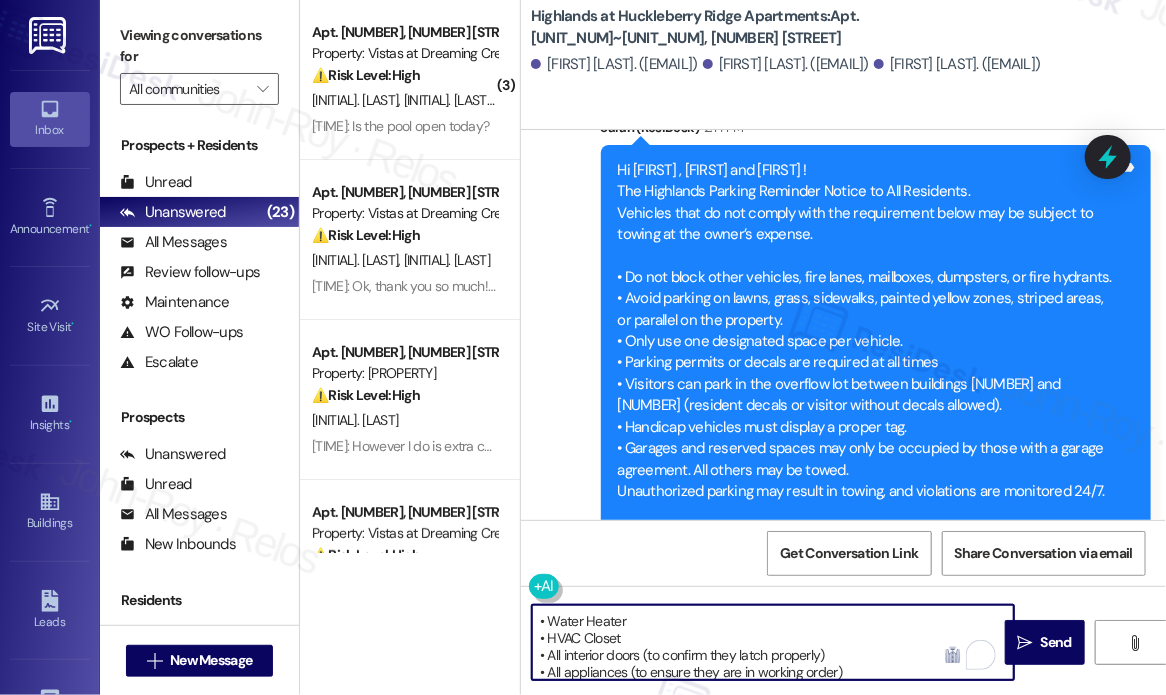 click on "Hi {{first_name}}!
NOTICE OF INSPECTION
The Highlands will be inspecting Building [NUMBER] on Tuesday, [MONTH] [NUMBER]th for a mandatory housing inspection.
During the inspection, we will review the following items in each unit:
• Water Heater
• HVAC Closet
• All interior doors (to confirm they latch properly)
• All appliances (to ensure they are in working order)
Thank you for your cooperation." at bounding box center (773, 642) 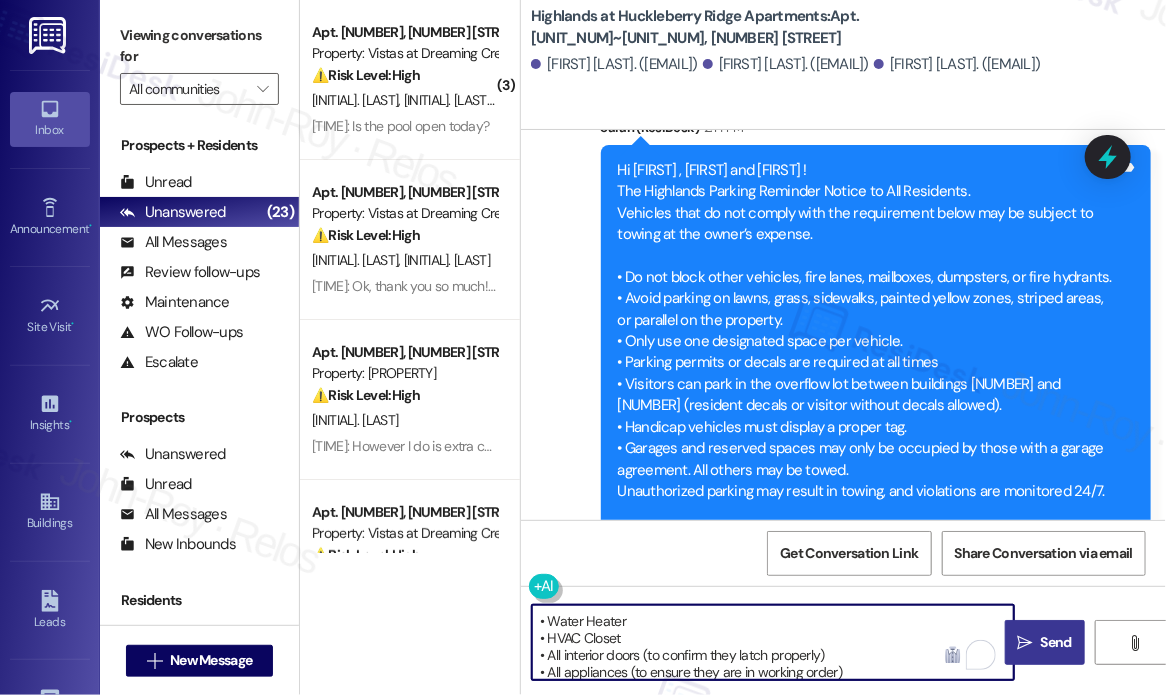 click on "Send" at bounding box center [1056, 642] 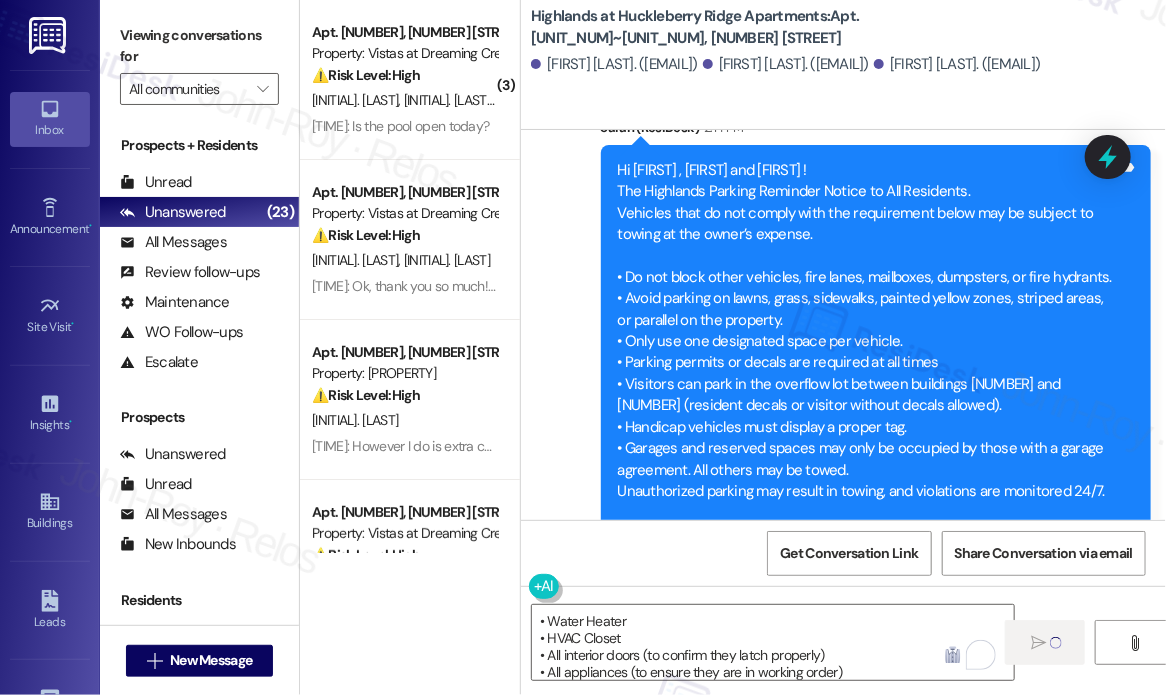 type 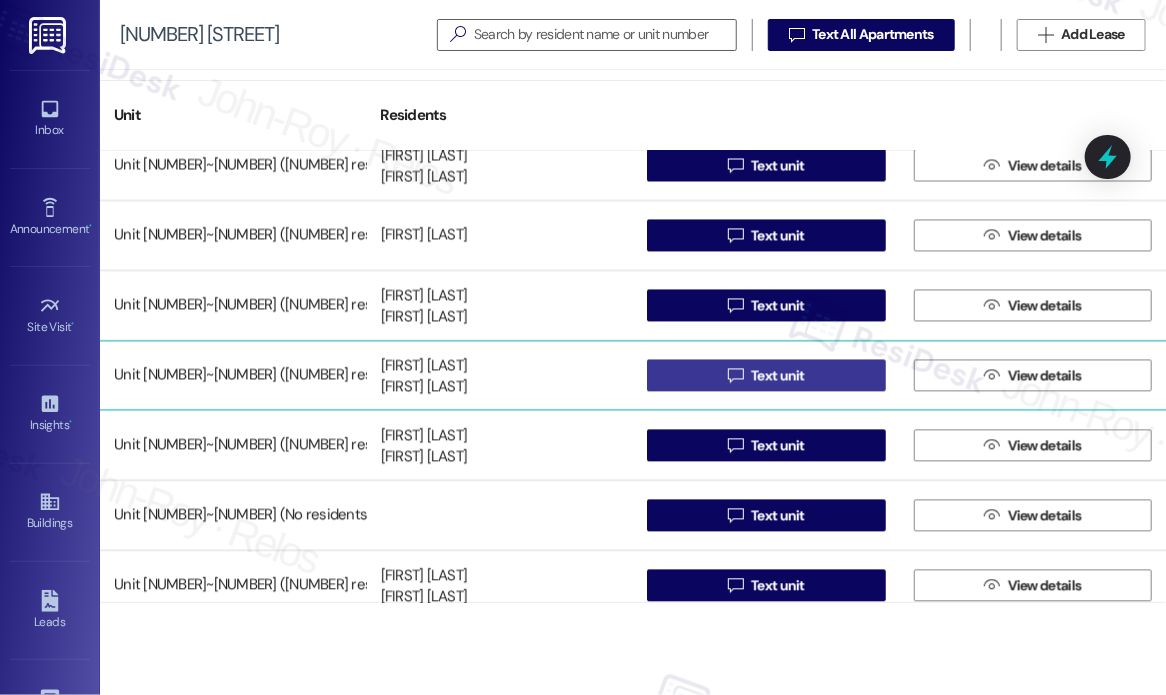 click on "Text unit" at bounding box center [778, 376] 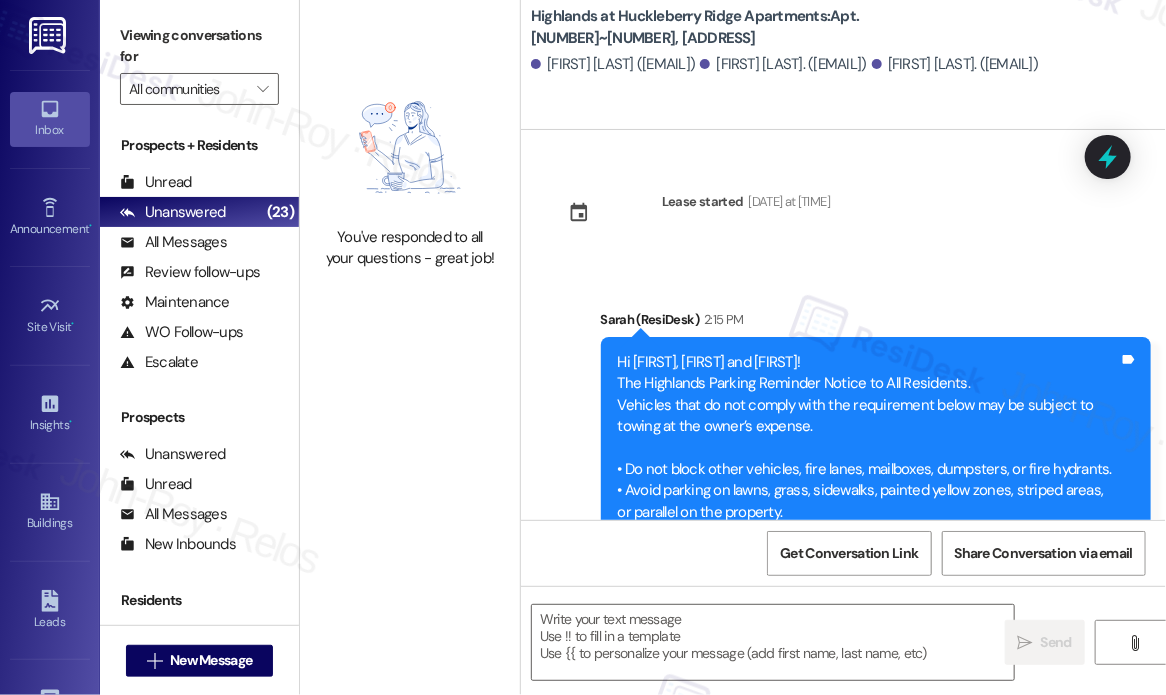 type on "Fetching suggested responses. Please feel free to read through the conversation in the meantime." 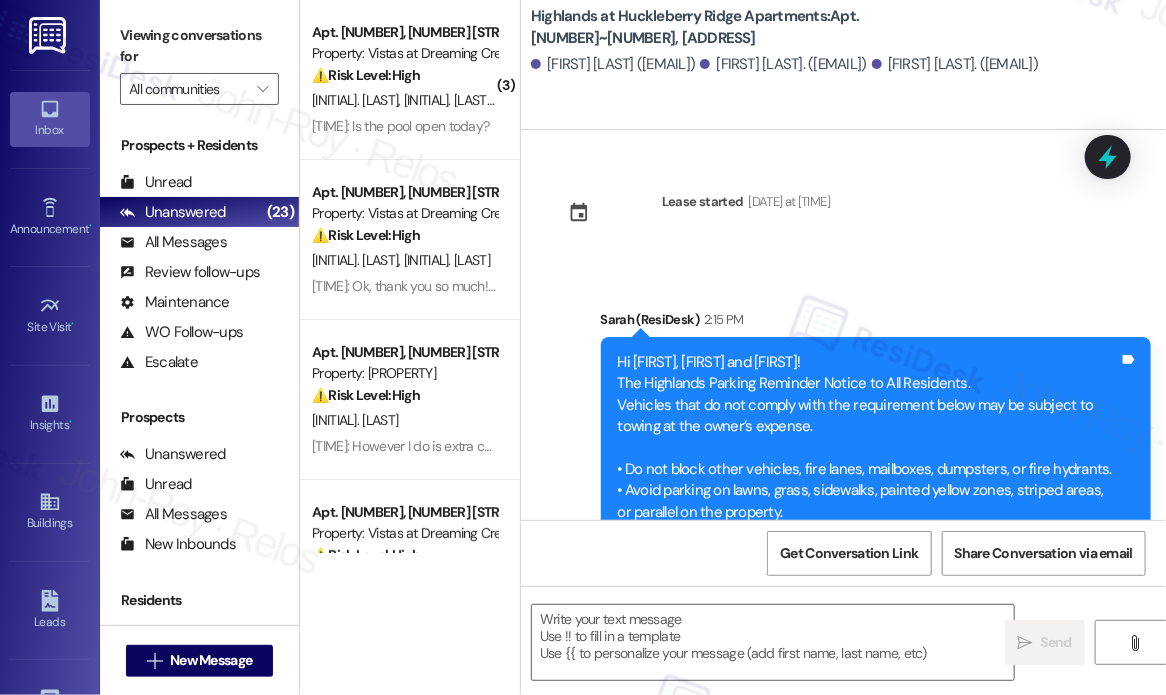 type on "Fetching suggested responses. Please feel free to read through the conversation in the meantime." 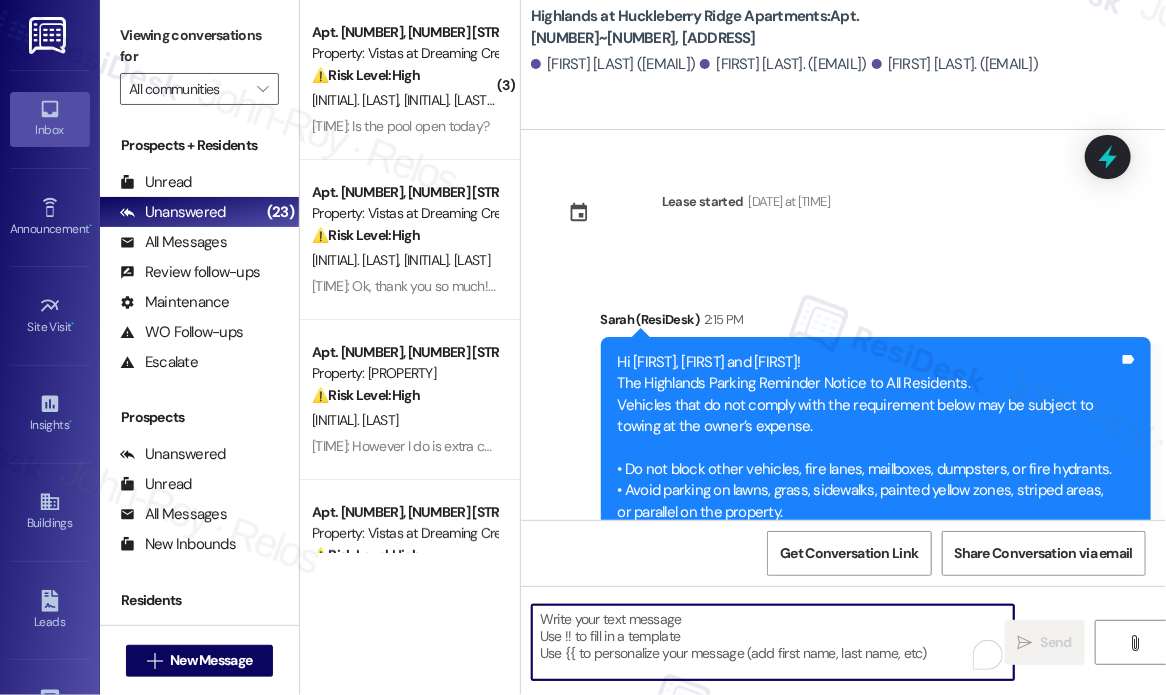 click at bounding box center (773, 642) 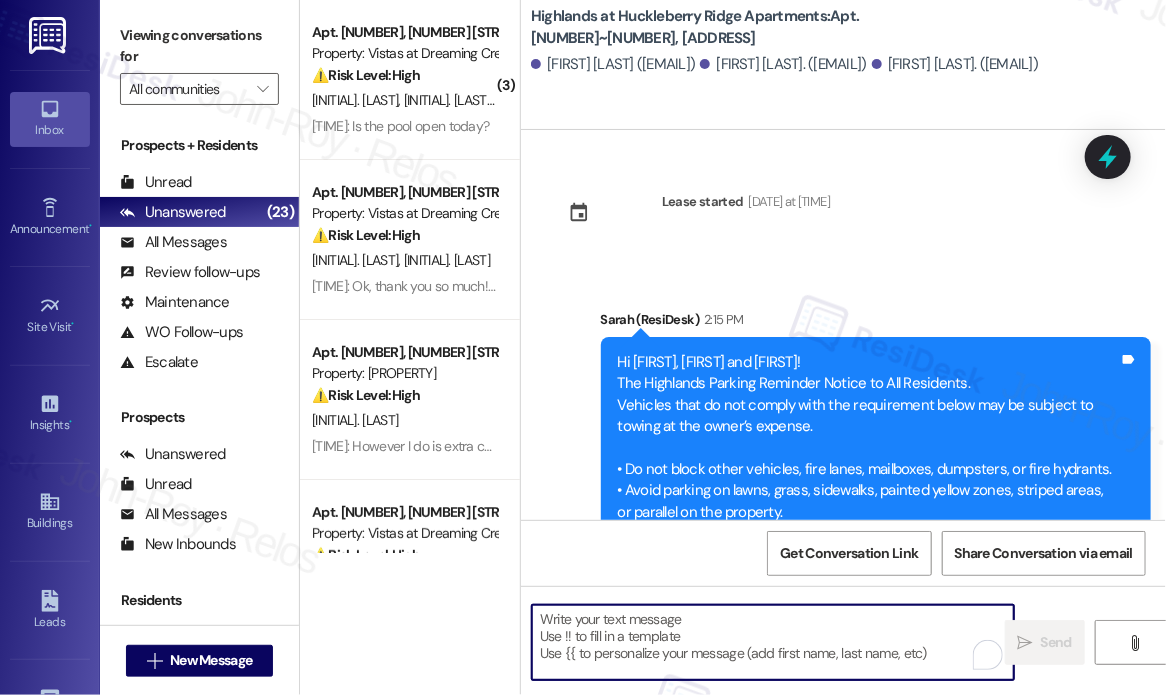 paste on "Hi {{first_name}}!
NOTICE OF INSPECTION
The Highlands will be inspecting Building [NUMBER] on Tuesday, [MONTH] [NUMBER]th for a mandatory housing inspection.
During the inspection, we will review the following items in each unit:
• Water Heater
• HVAC Closet
• All interior doors (to confirm they latch properly)
• All appliances (to ensure they are in working order)
Thank you for your cooperation." 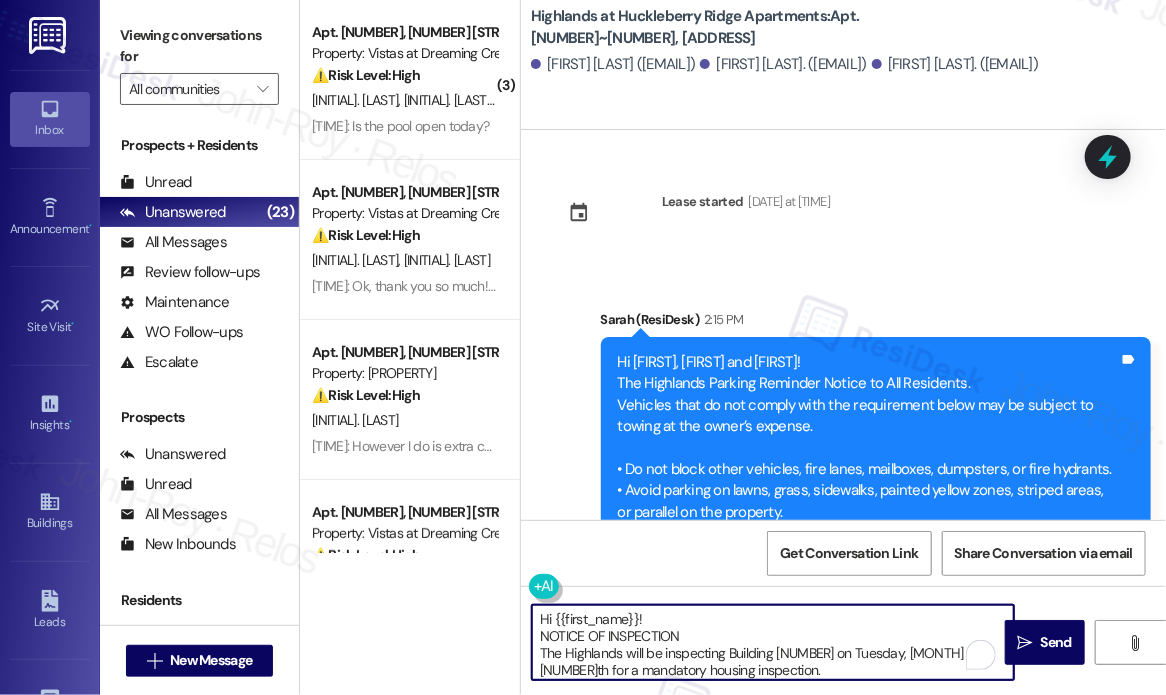 scroll, scrollTop: 118, scrollLeft: 0, axis: vertical 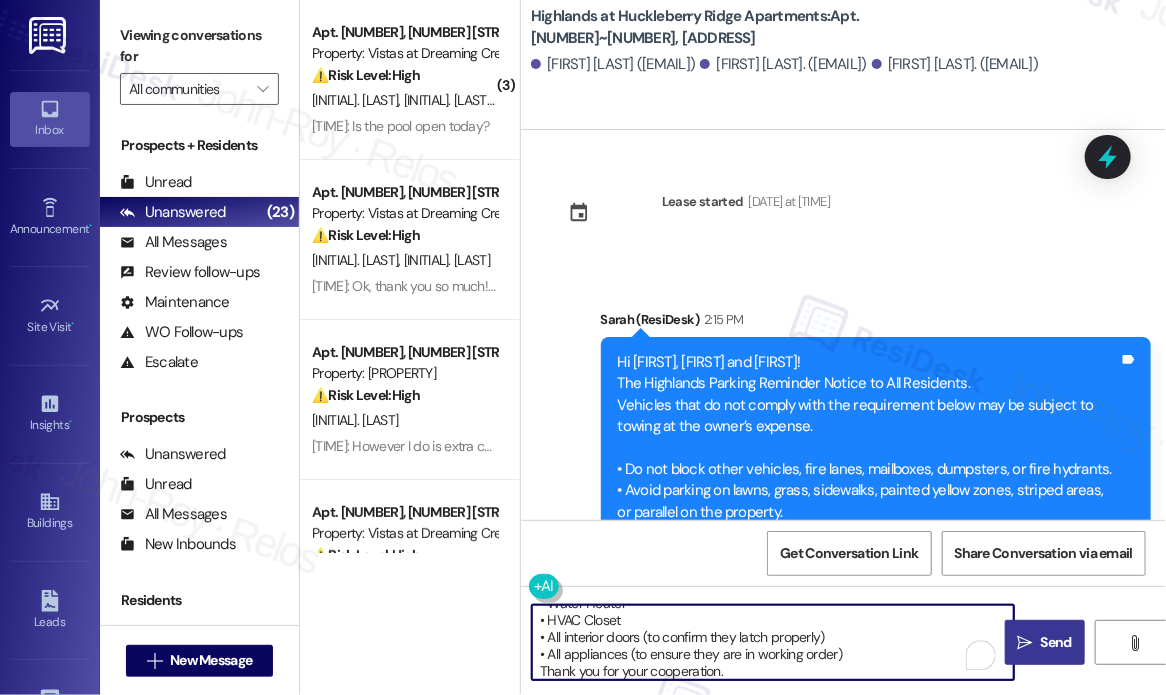 type on "Hi {{first_name}}!
NOTICE OF INSPECTION
The Highlands will be inspecting Building [NUMBER] on Tuesday, [MONTH] [NUMBER]th for a mandatory housing inspection.
During the inspection, we will review the following items in each unit:
• Water Heater
• HVAC Closet
• All interior doors (to confirm they latch properly)
• All appliances (to ensure they are in working order)
Thank you for your cooperation." 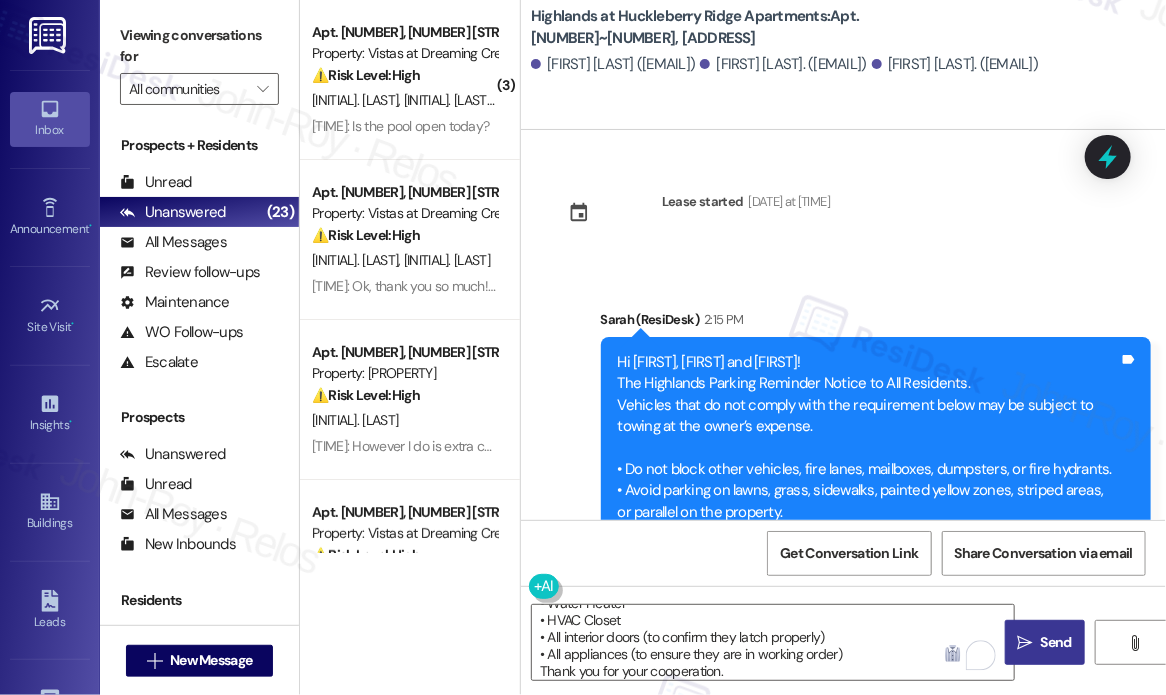 click on "Send" at bounding box center [1056, 642] 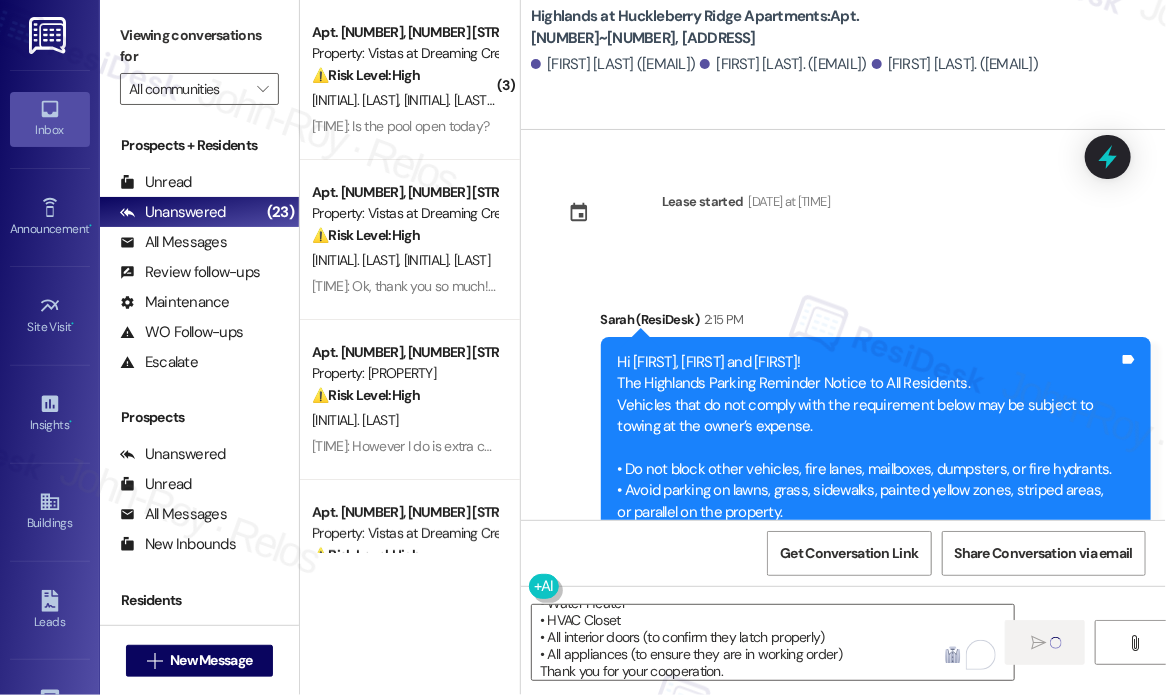 type 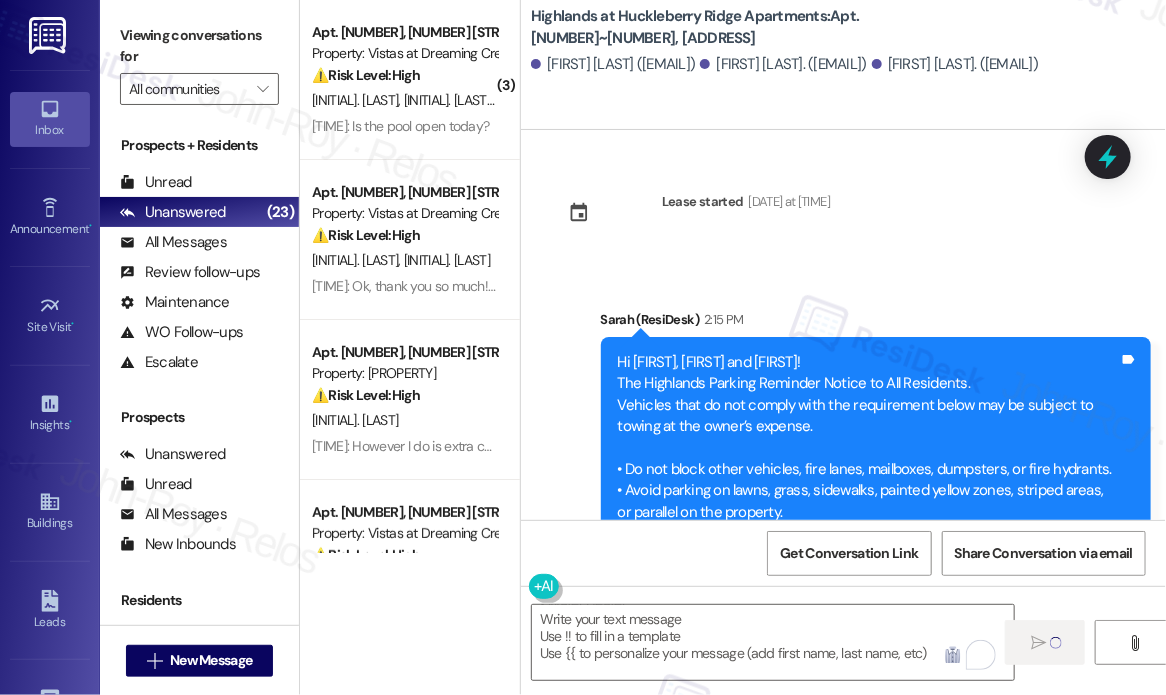 scroll, scrollTop: 0, scrollLeft: 0, axis: both 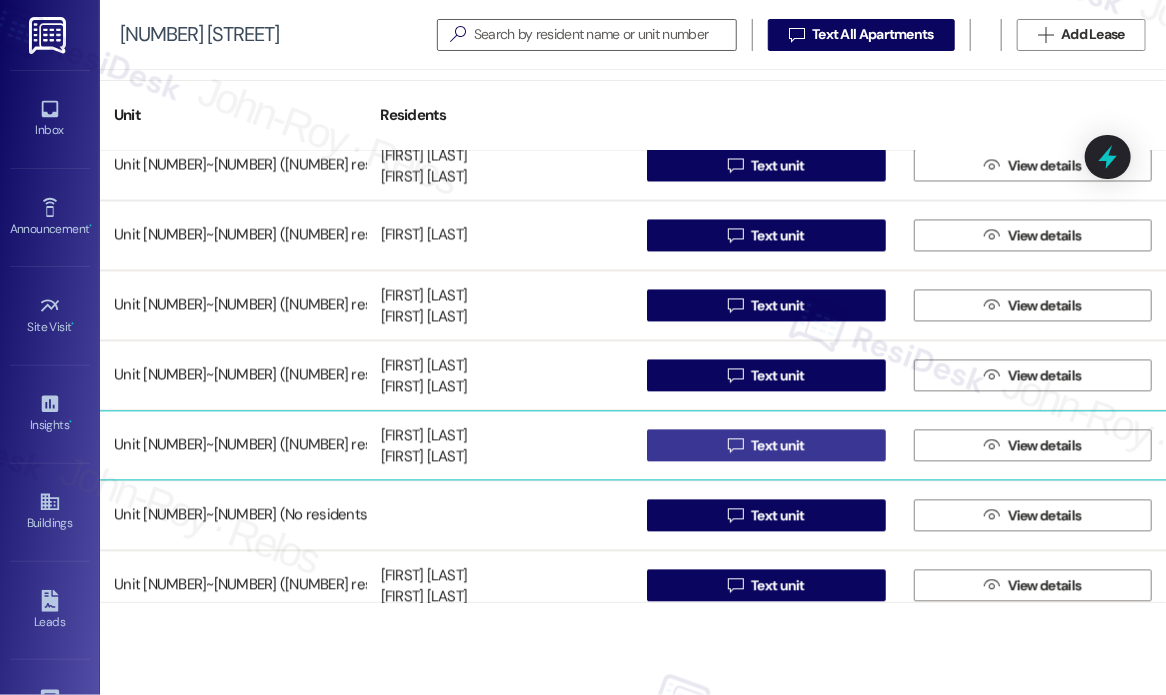 click on "Text unit" at bounding box center (778, 446) 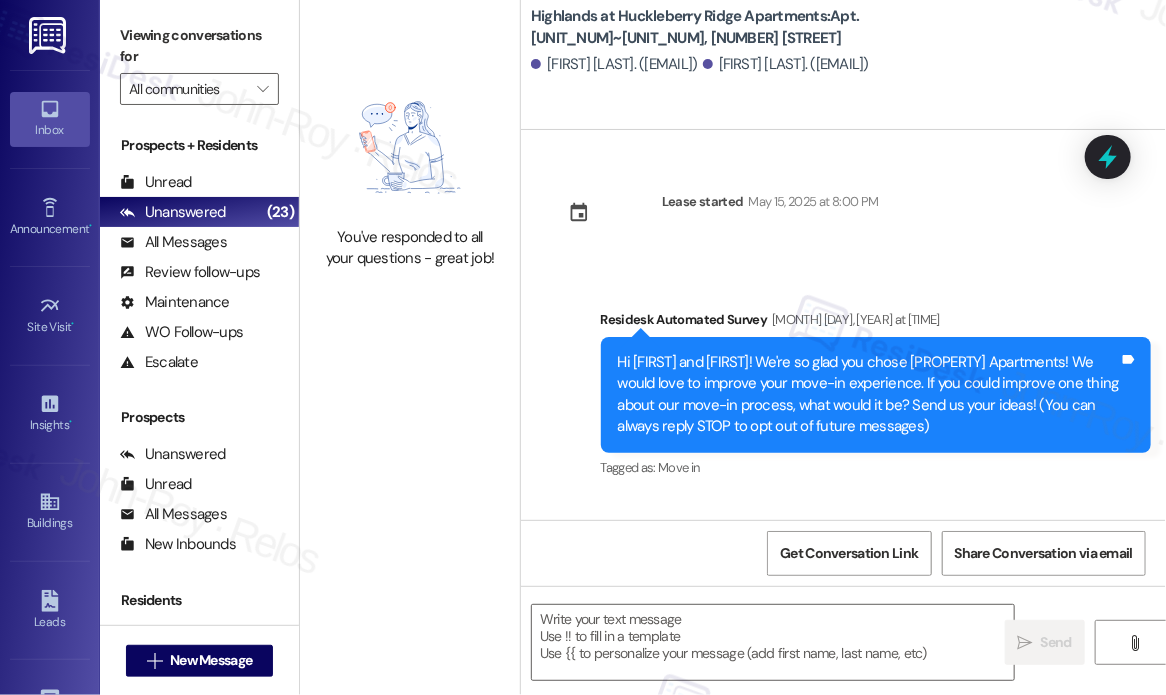 scroll, scrollTop: 255, scrollLeft: 0, axis: vertical 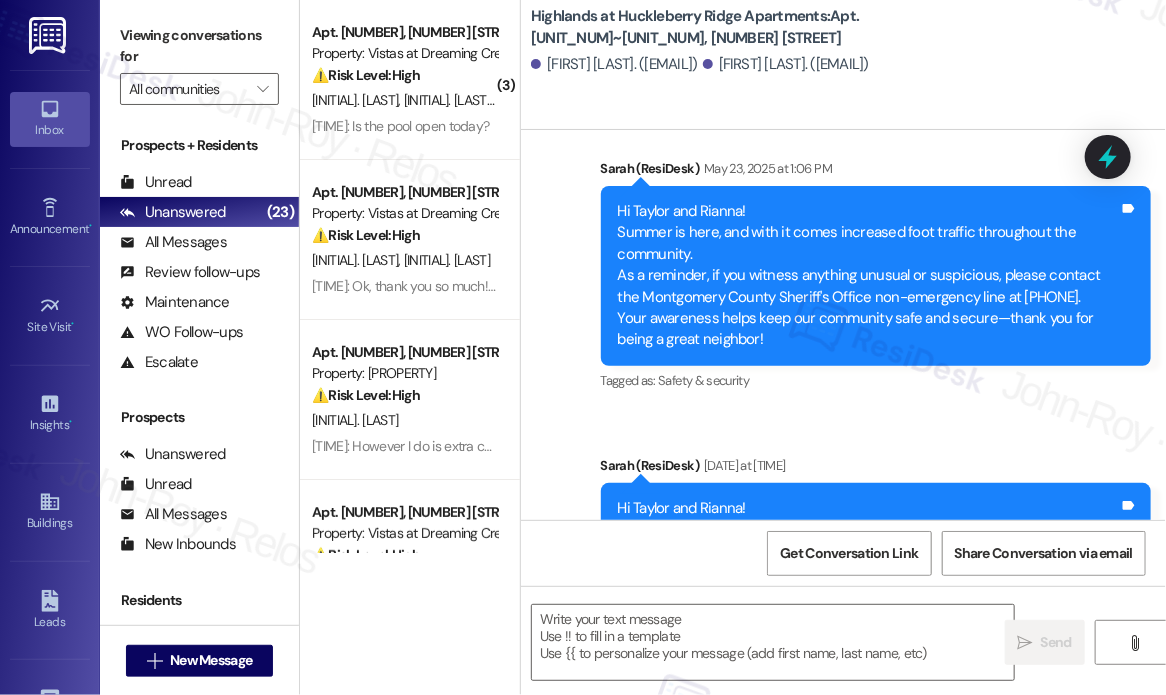type on "Fetching suggested responses. Please feel free to read through the conversation in the meantime." 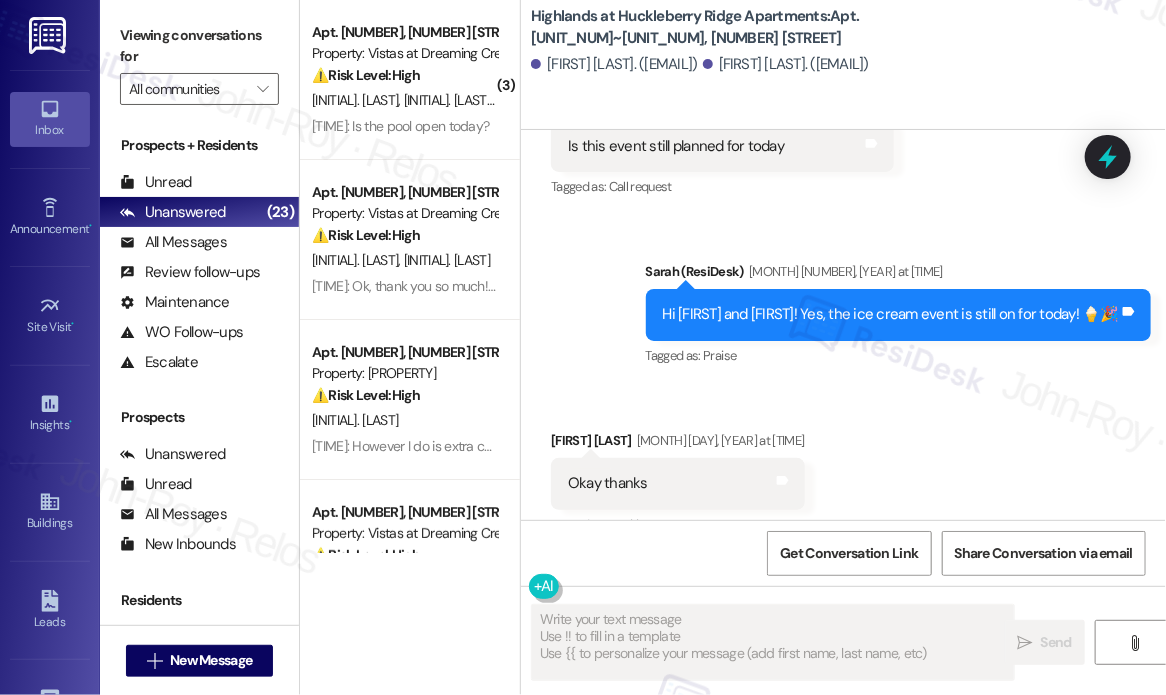 scroll, scrollTop: 2706, scrollLeft: 0, axis: vertical 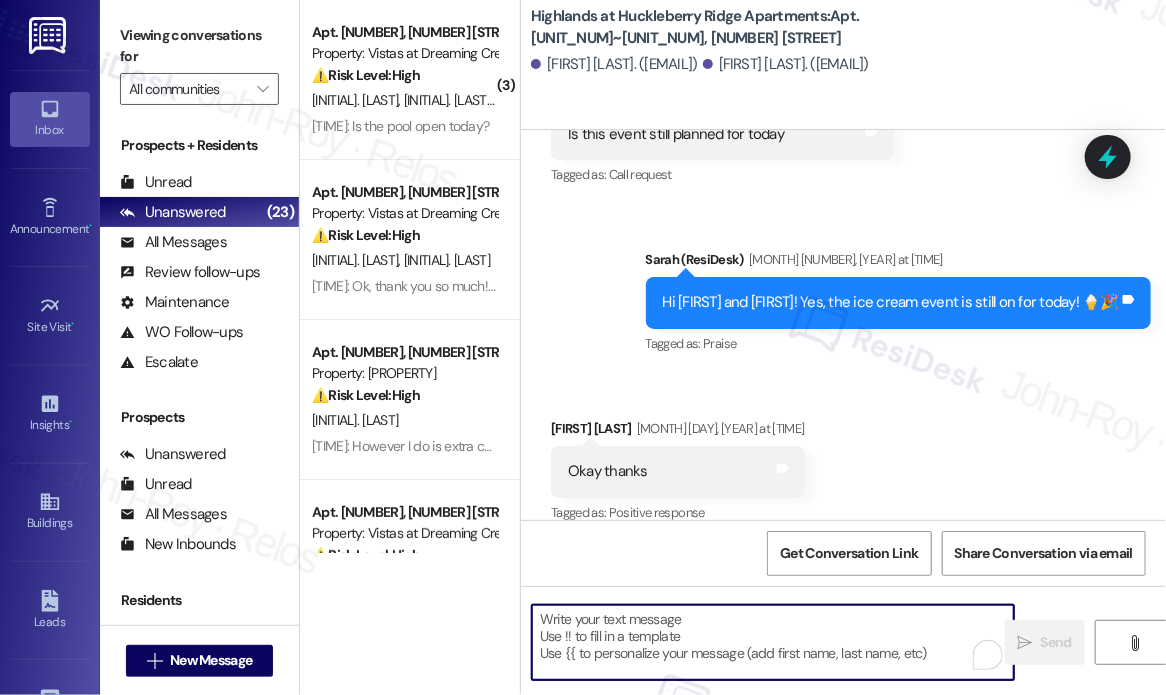 click at bounding box center [773, 642] 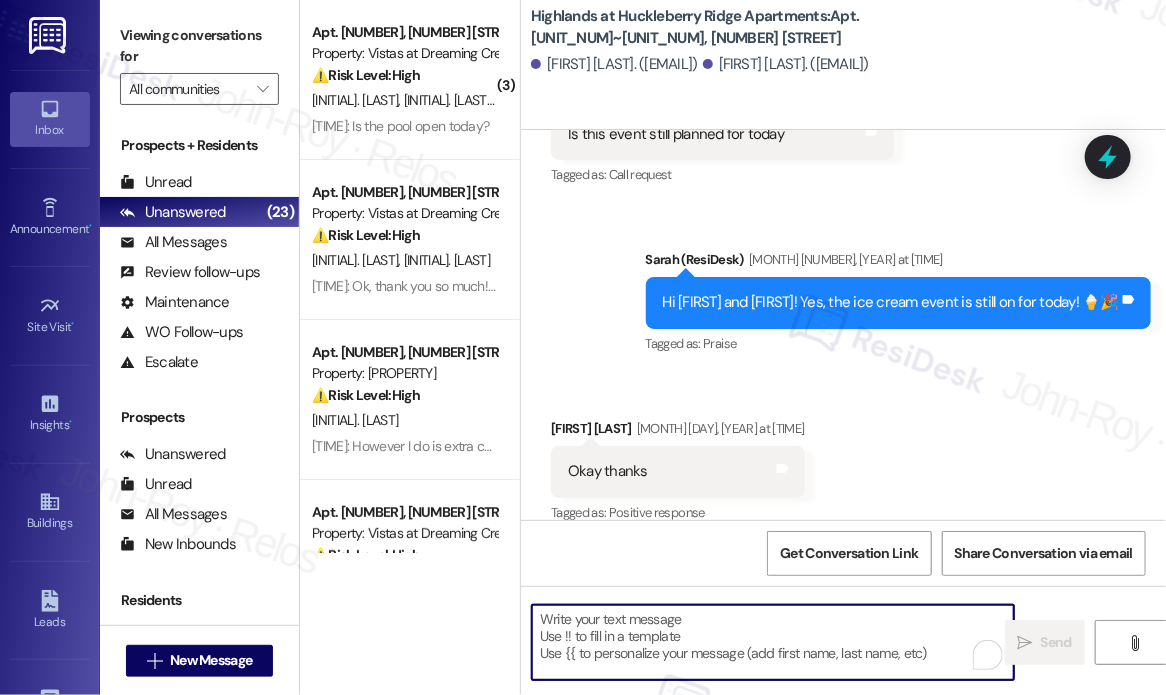 paste on "Hi {{first_name}}!
NOTICE OF INSPECTION
The Highlands will be inspecting Building [NUMBER] on Tuesday, [MONTH] [NUMBER]th for a mandatory housing inspection.
During the inspection, we will review the following items in each unit:
• Water Heater
• HVAC Closet
• All interior doors (to confirm they latch properly)
• All appliances (to ensure they are in working order)
Thank you for your cooperation." 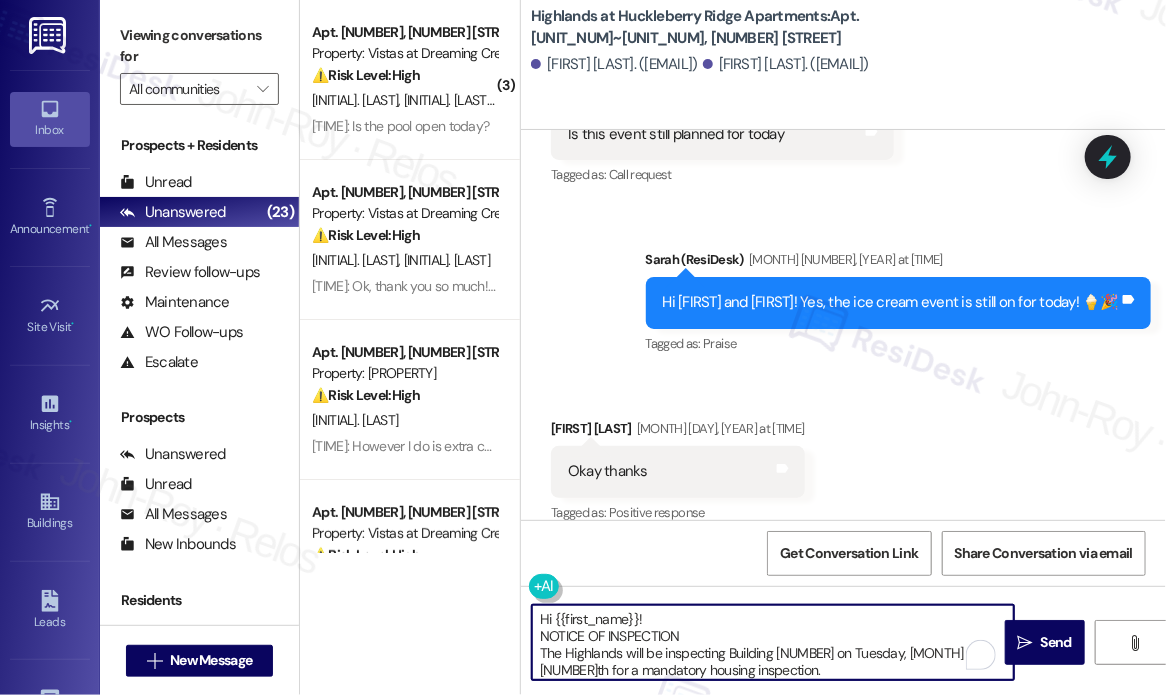 scroll, scrollTop: 118, scrollLeft: 0, axis: vertical 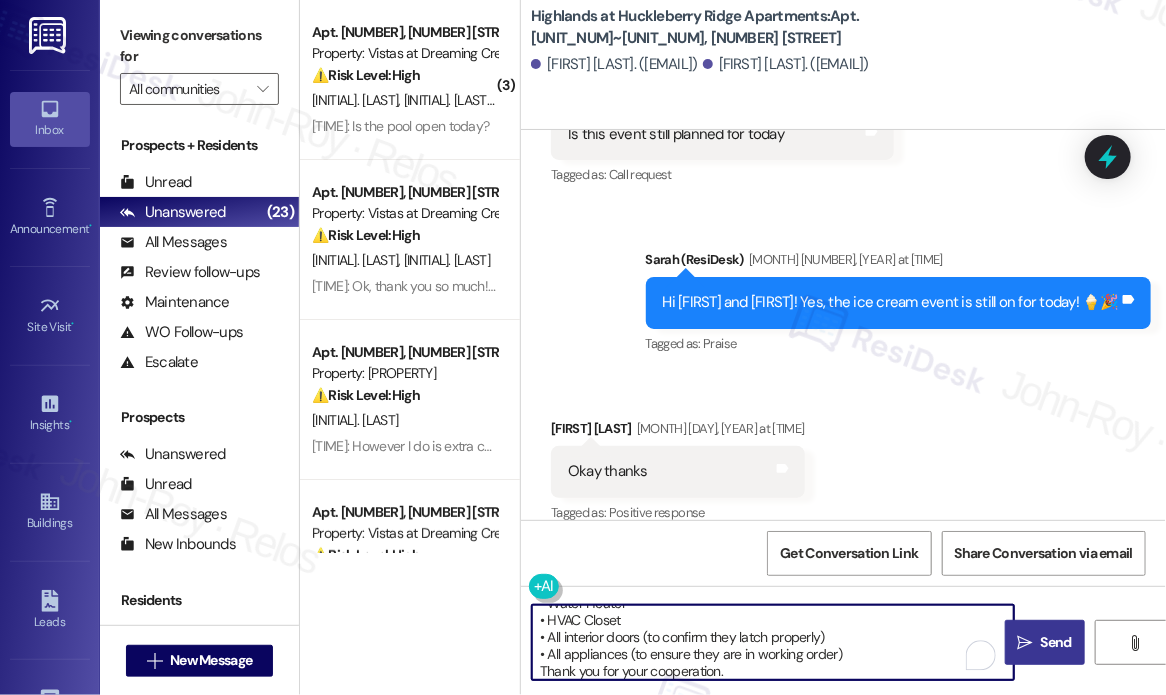 type on "Hi {{first_name}}!
NOTICE OF INSPECTION
The Highlands will be inspecting Building [NUMBER] on Tuesday, [MONTH] [NUMBER]th for a mandatory housing inspection.
During the inspection, we will review the following items in each unit:
• Water Heater
• HVAC Closet
• All interior doors (to confirm they latch properly)
• All appliances (to ensure they are in working order)
Thank you for your cooperation." 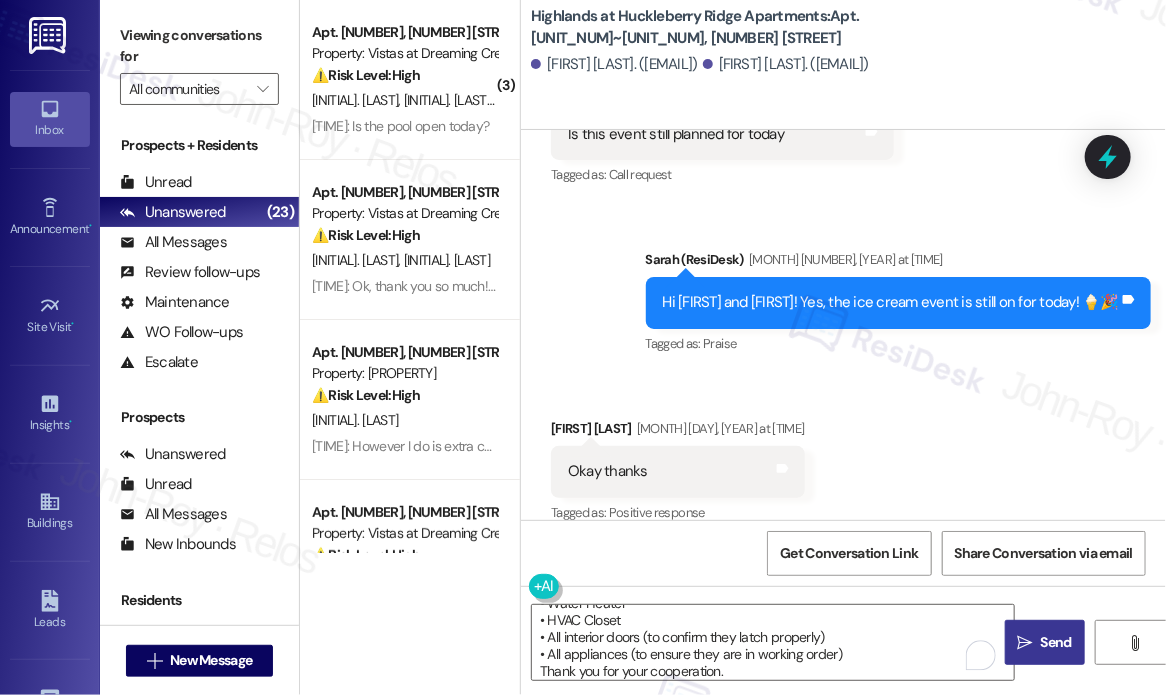 click on "" at bounding box center [1025, 643] 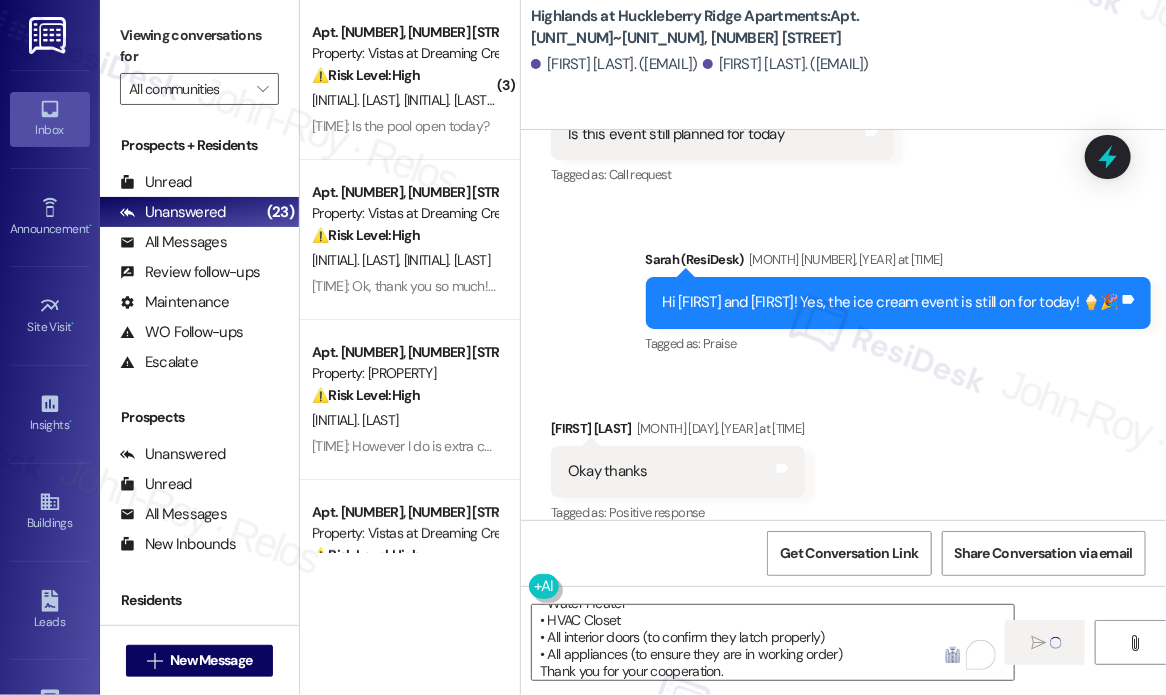 type 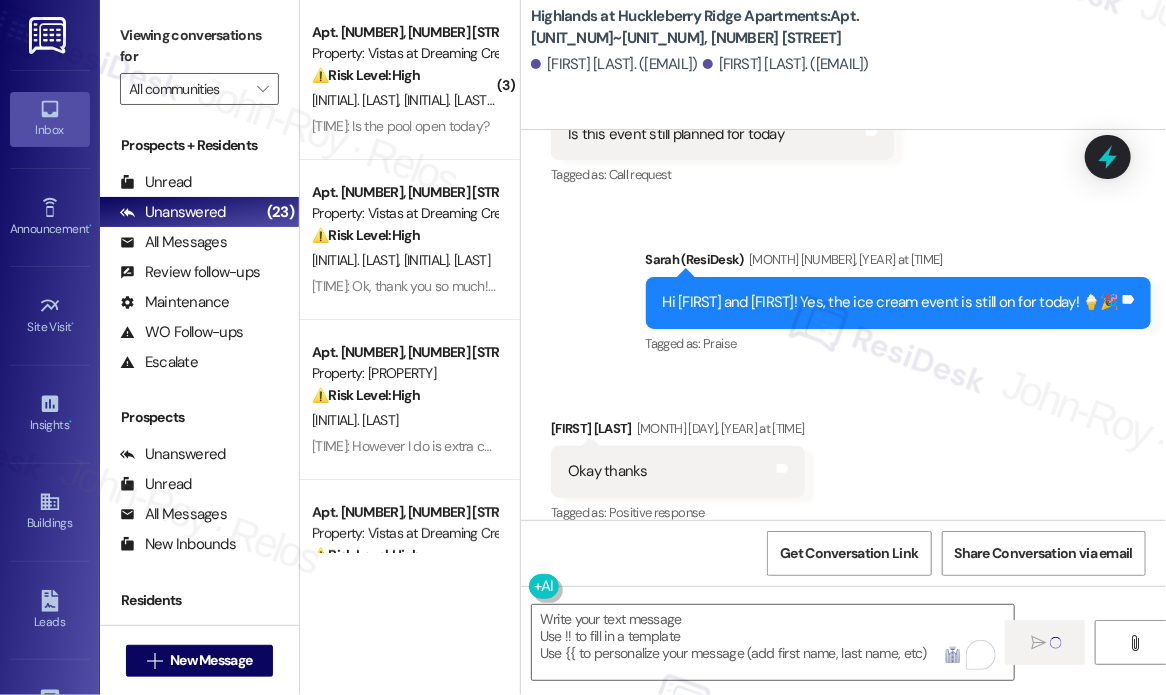 scroll, scrollTop: 0, scrollLeft: 0, axis: both 